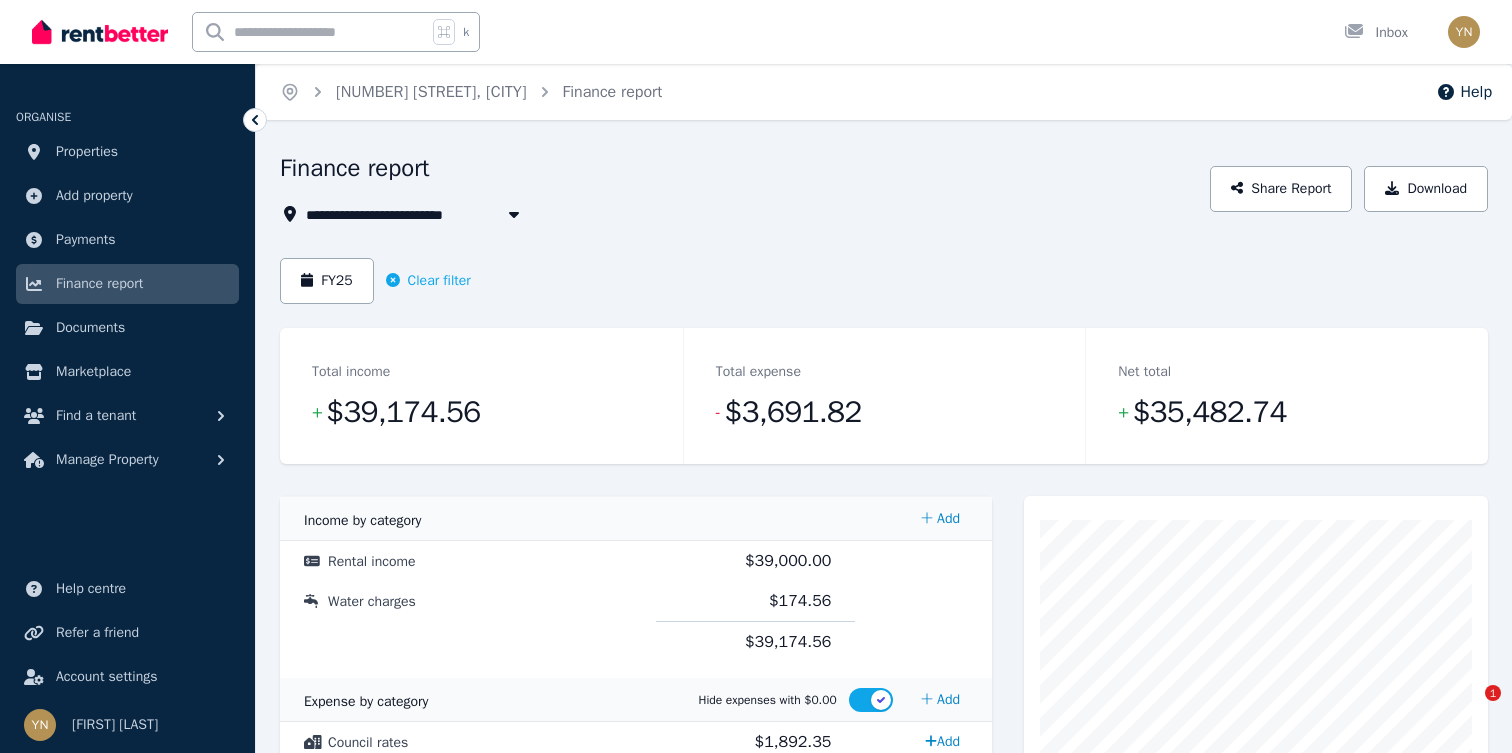 scroll, scrollTop: 279, scrollLeft: 0, axis: vertical 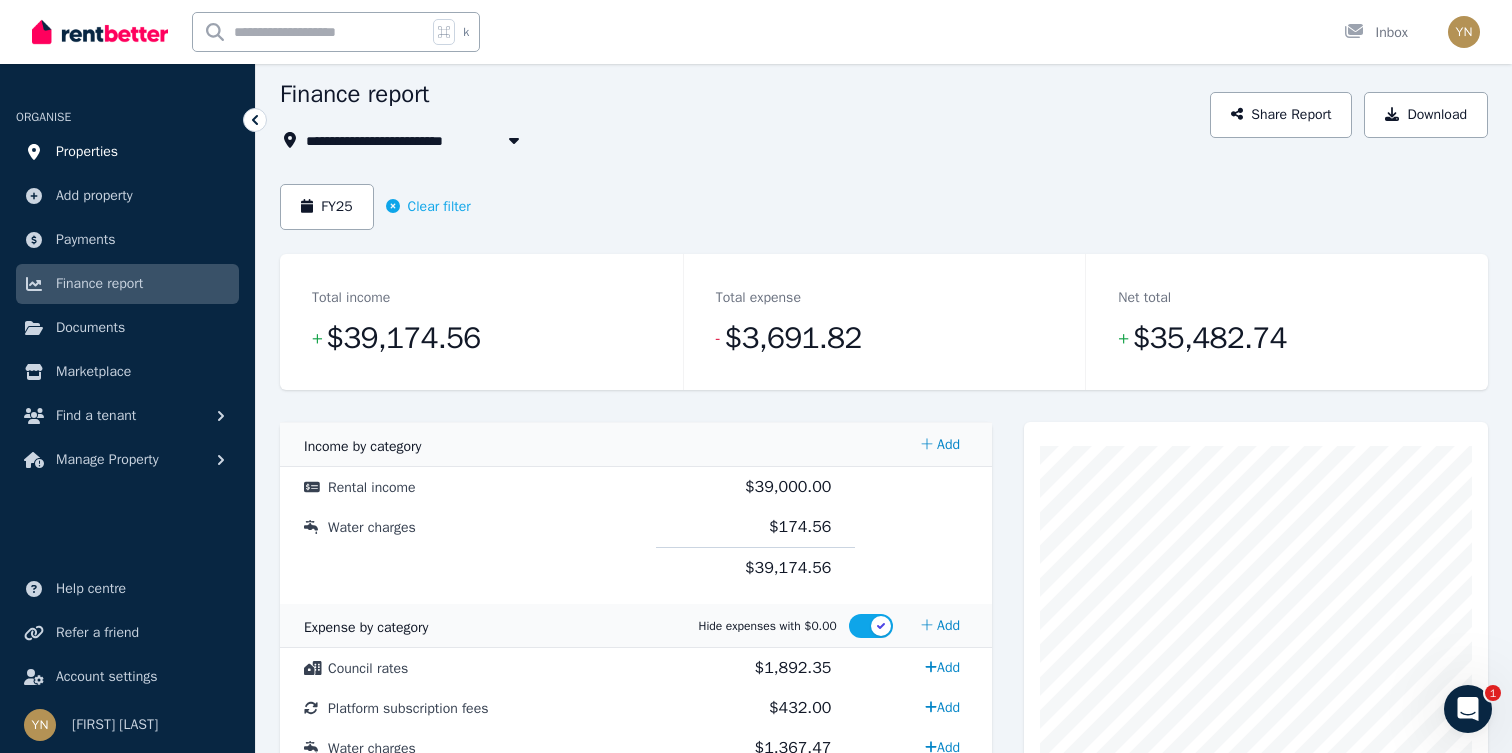 click on "Properties" at bounding box center [87, 152] 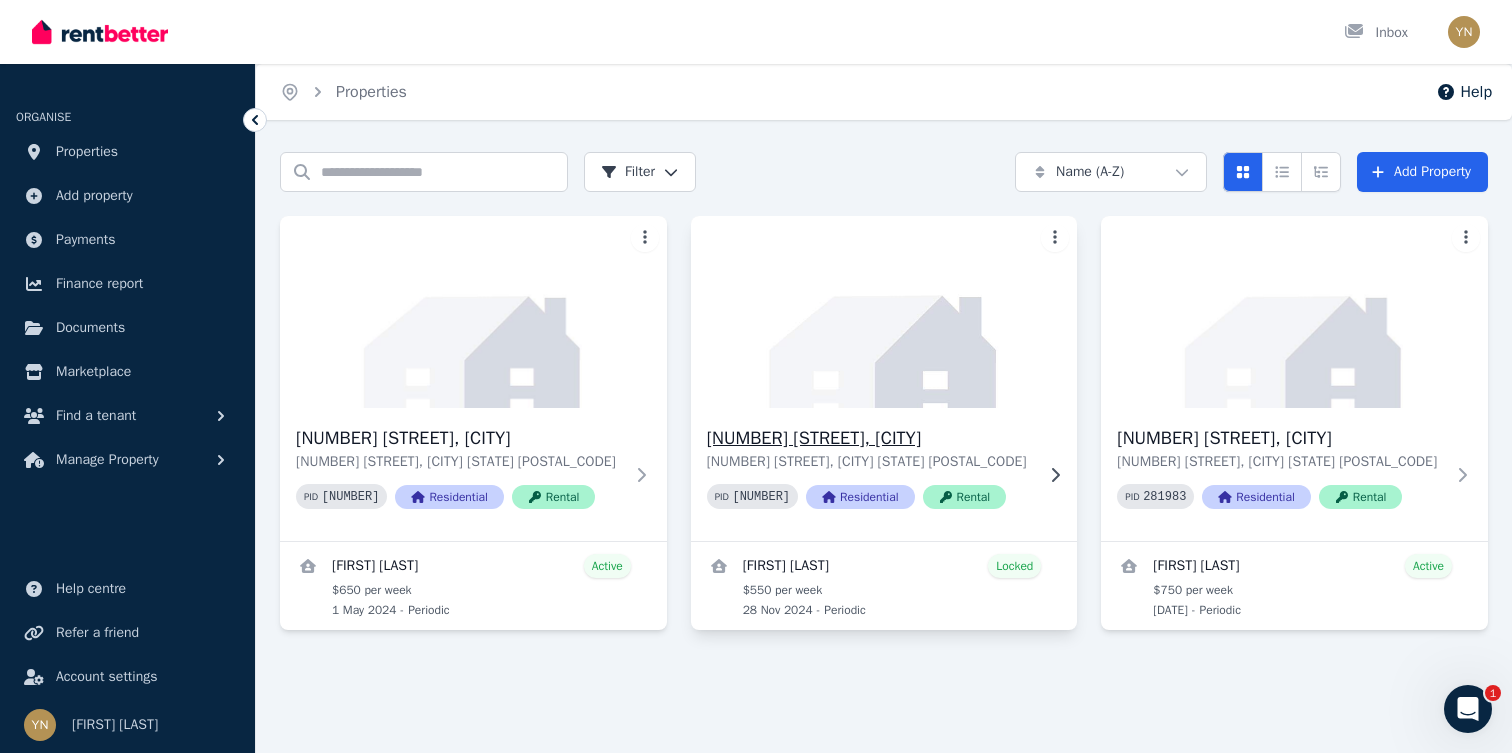 click on "[NUMBER] [STREET], [CITY]" at bounding box center (870, 438) 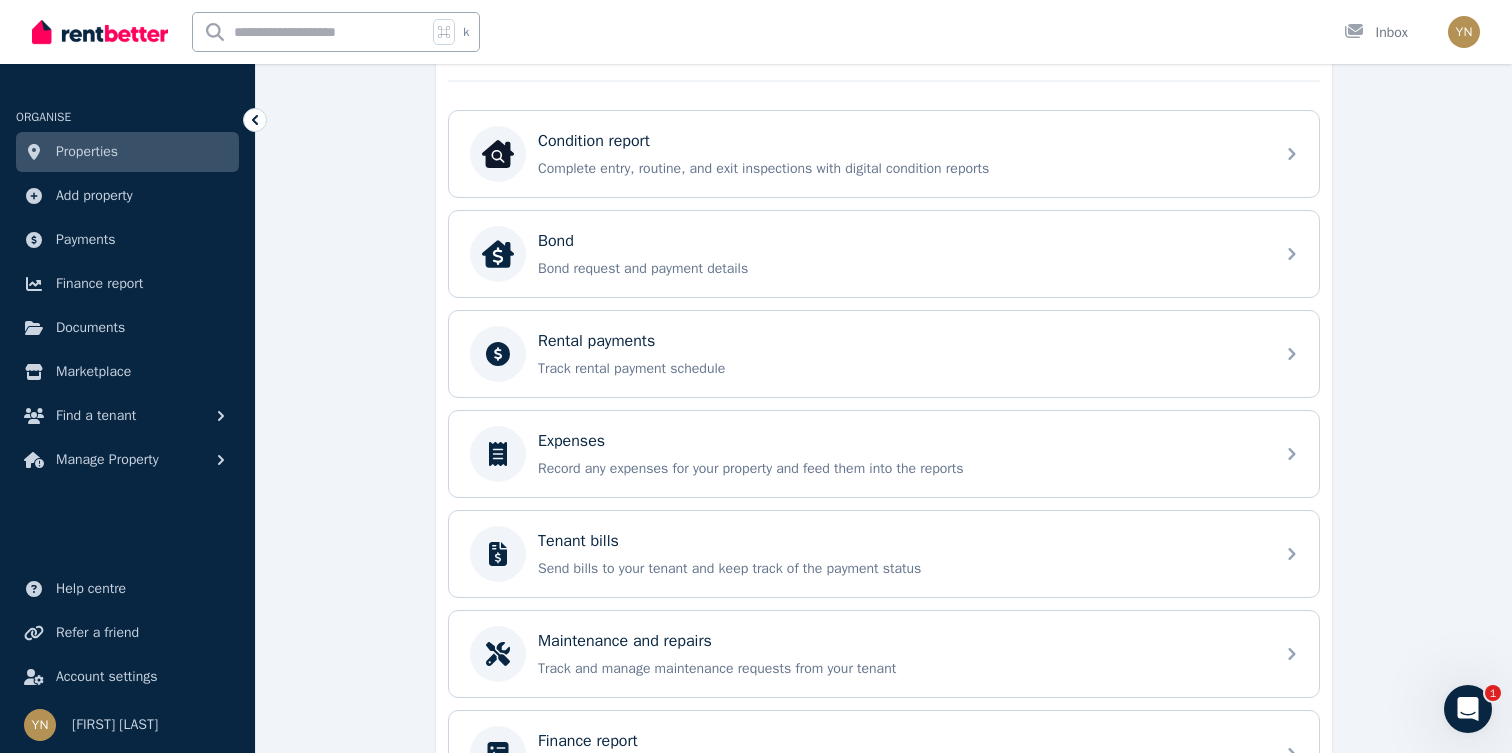 scroll, scrollTop: 598, scrollLeft: 0, axis: vertical 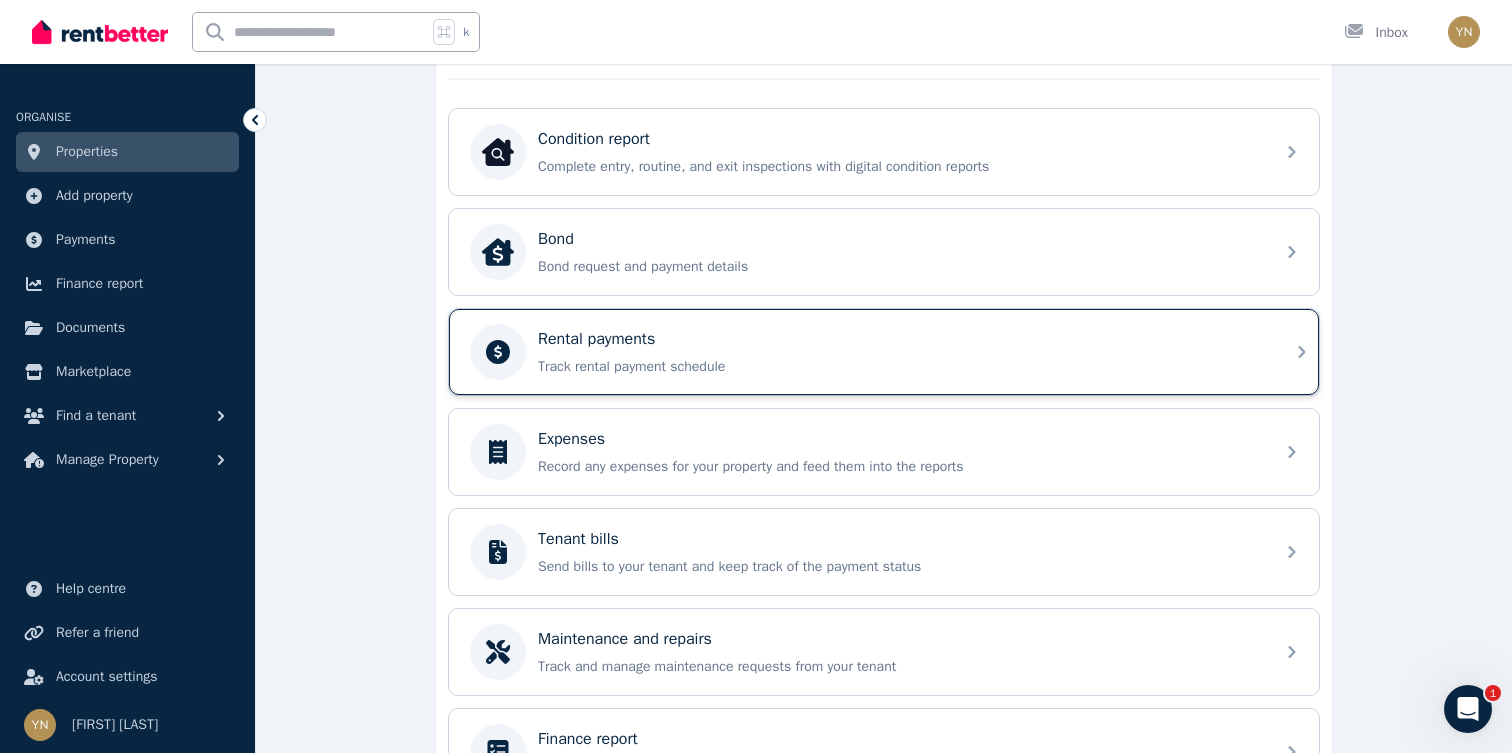 click on "Rental payments" at bounding box center [900, 339] 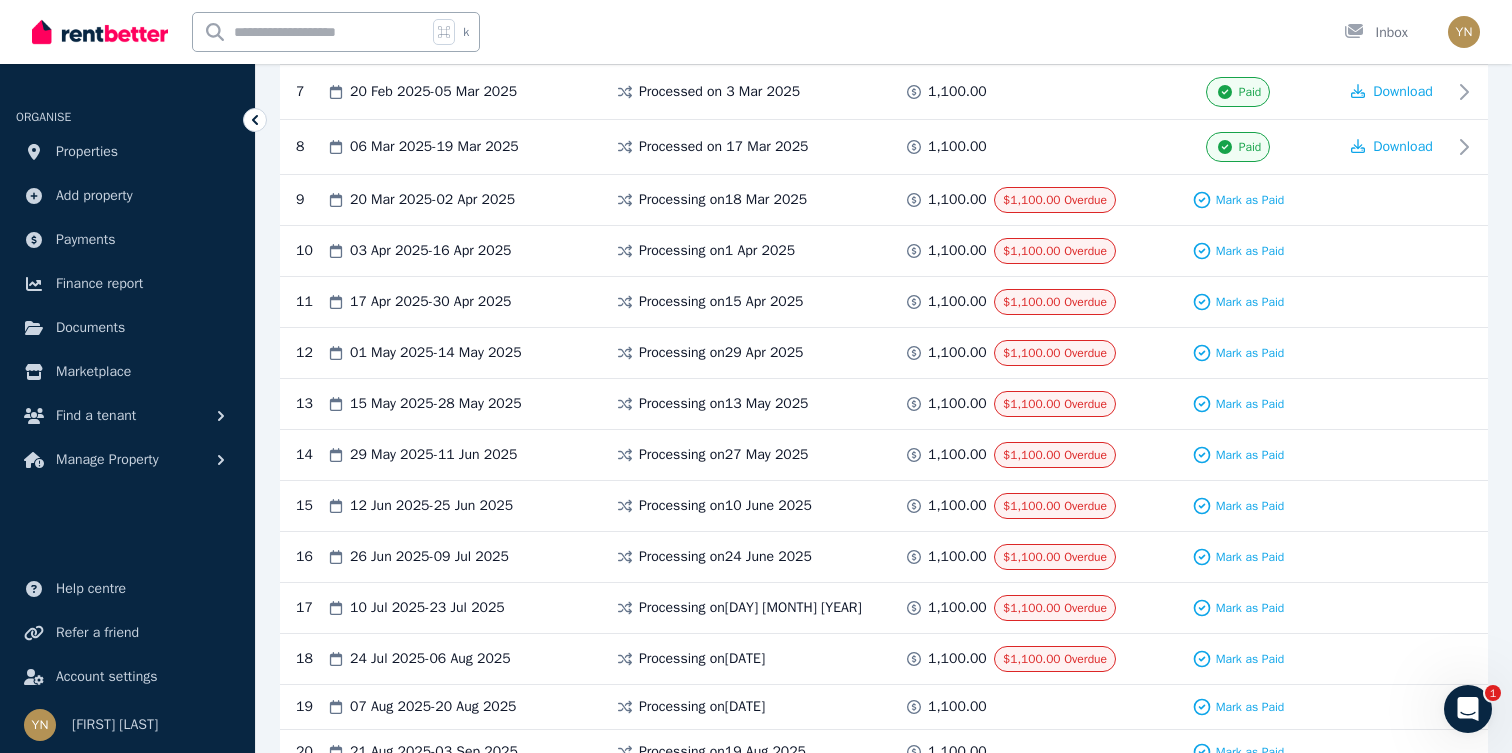scroll, scrollTop: 753, scrollLeft: 0, axis: vertical 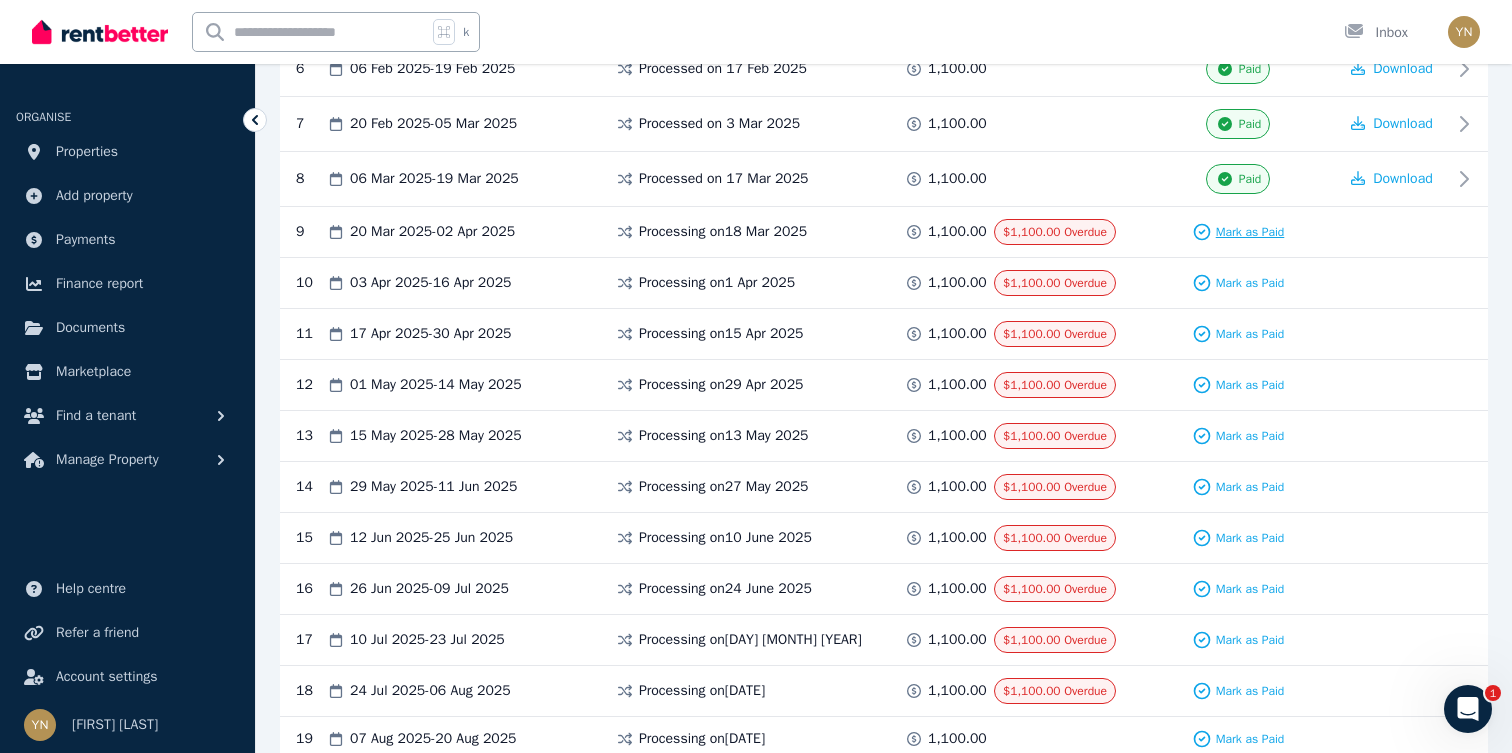 click on "Mark as Paid" at bounding box center (1250, 232) 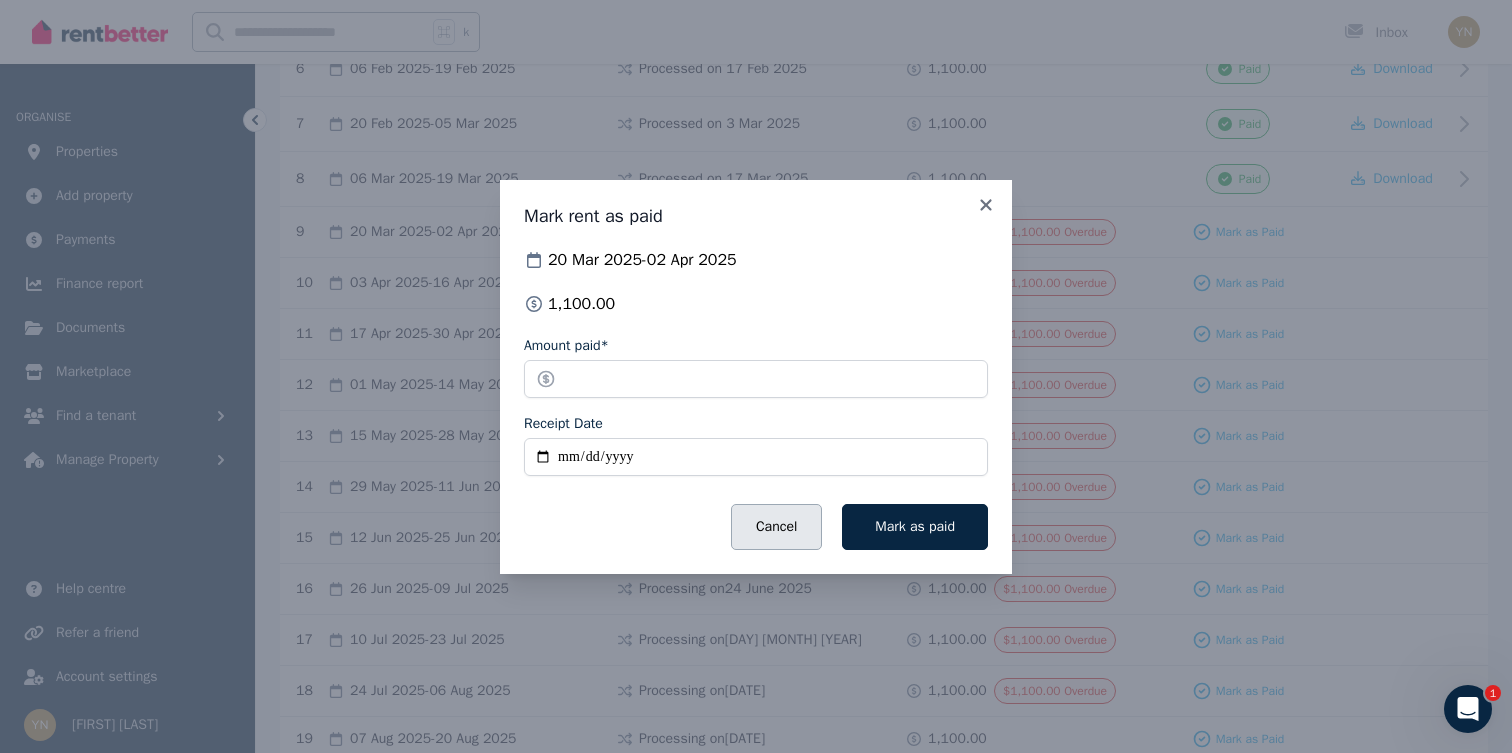click on "Cancel" at bounding box center [776, 527] 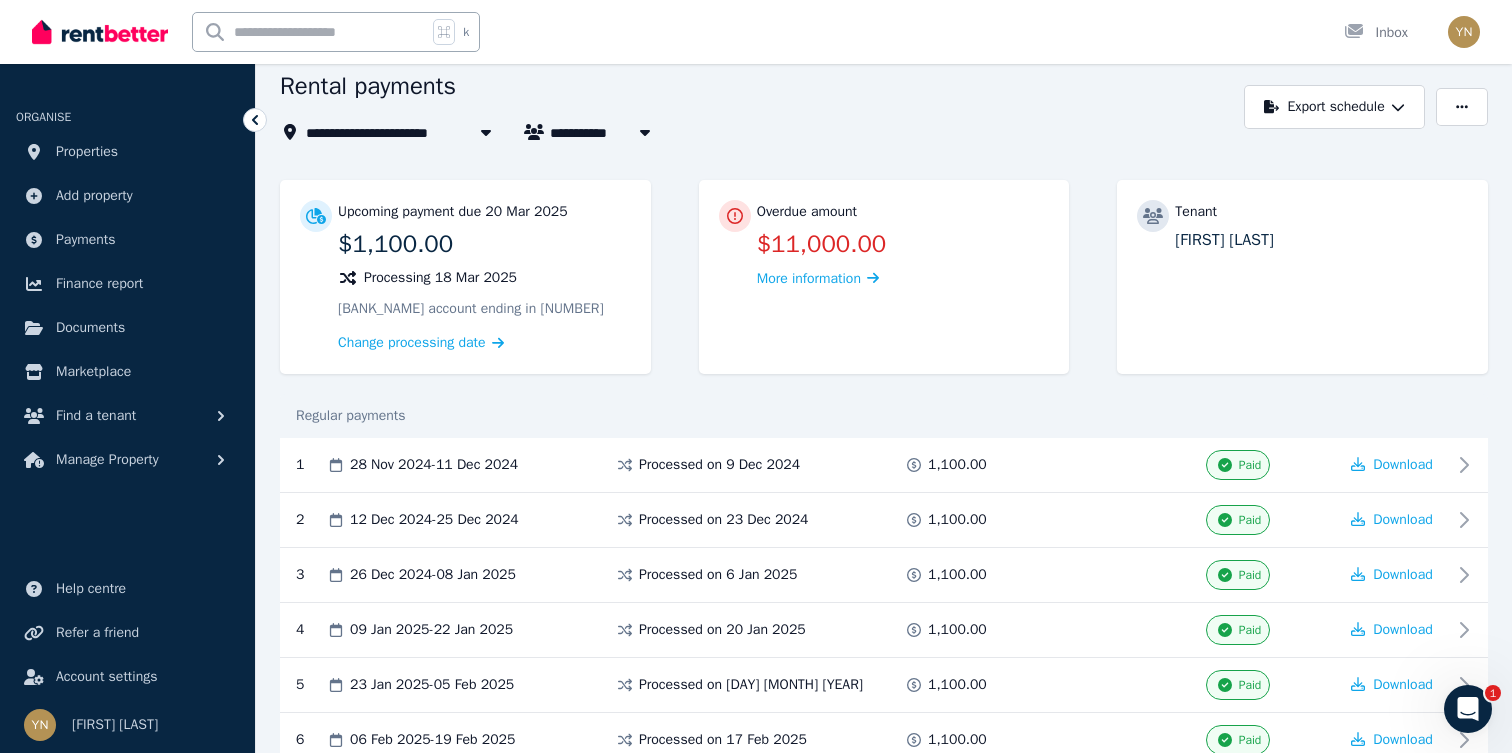 scroll, scrollTop: 0, scrollLeft: 0, axis: both 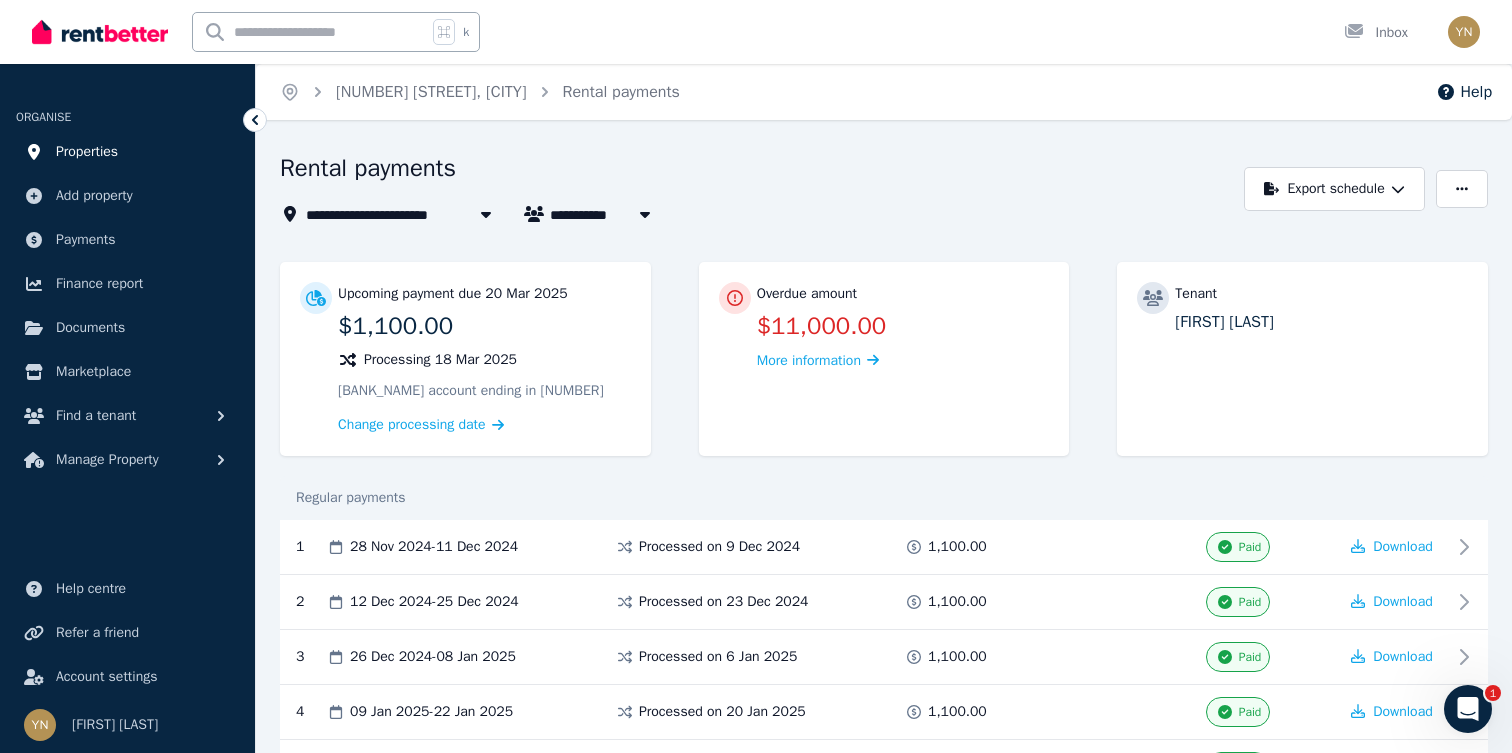 click on "Properties" at bounding box center [127, 152] 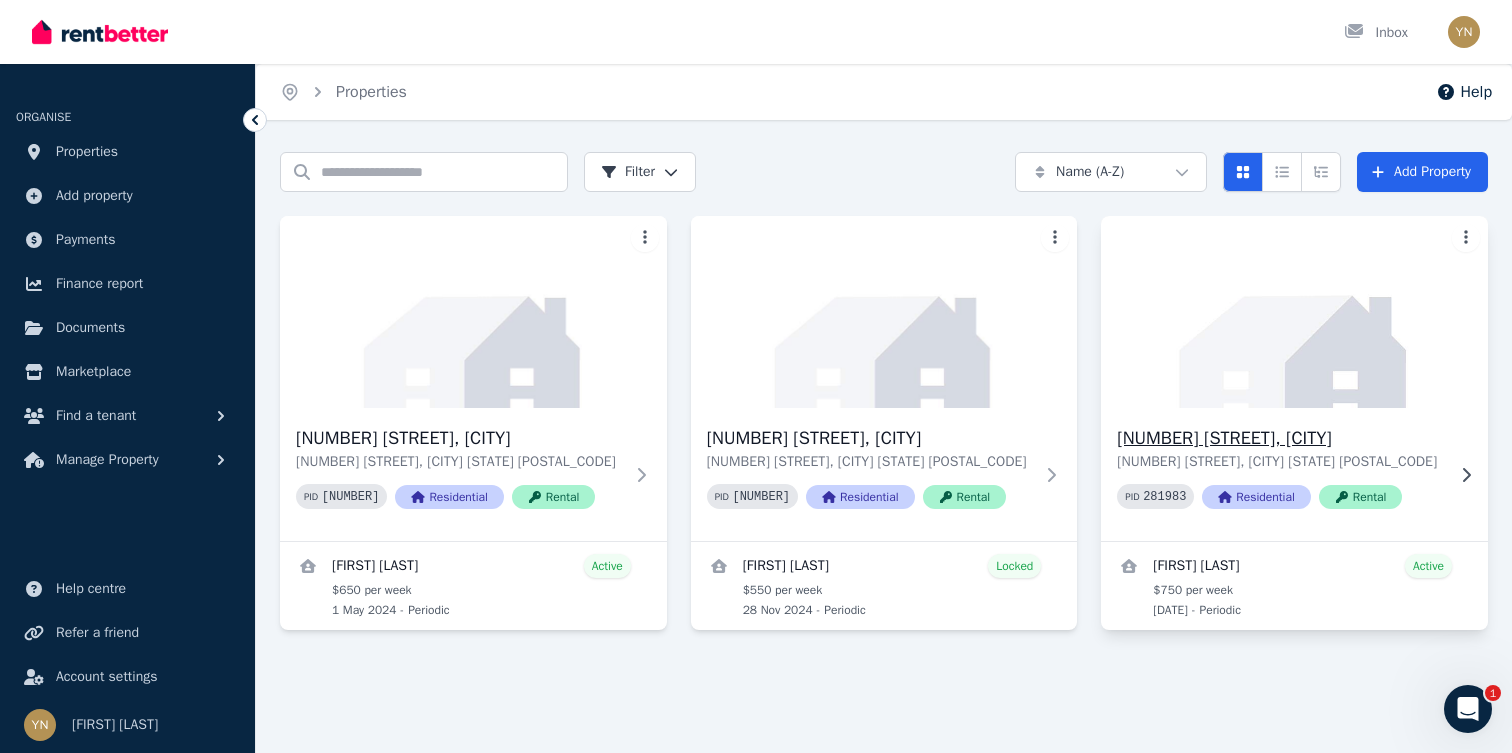 click on "[NUMBER] [STREET], [CITY]" at bounding box center [1280, 438] 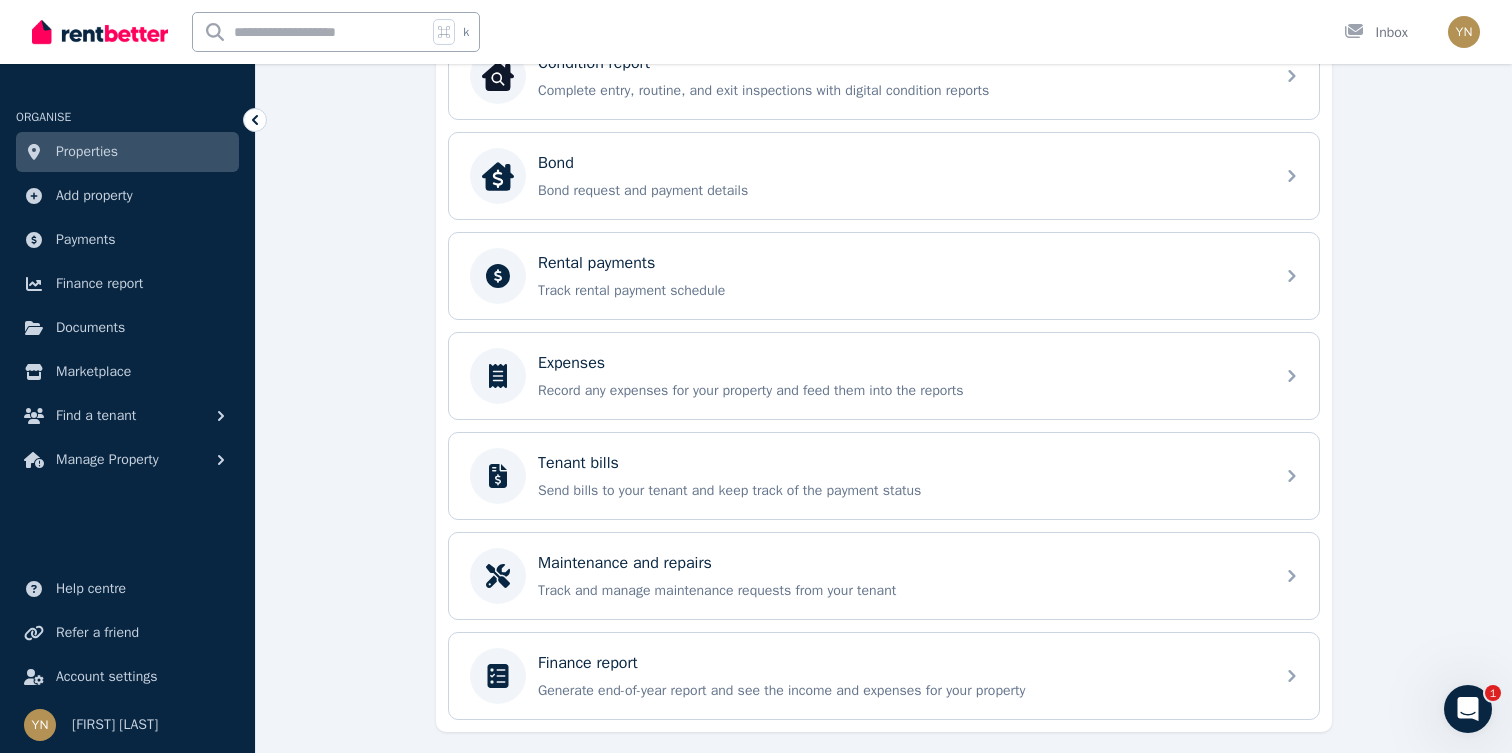 scroll, scrollTop: 715, scrollLeft: 0, axis: vertical 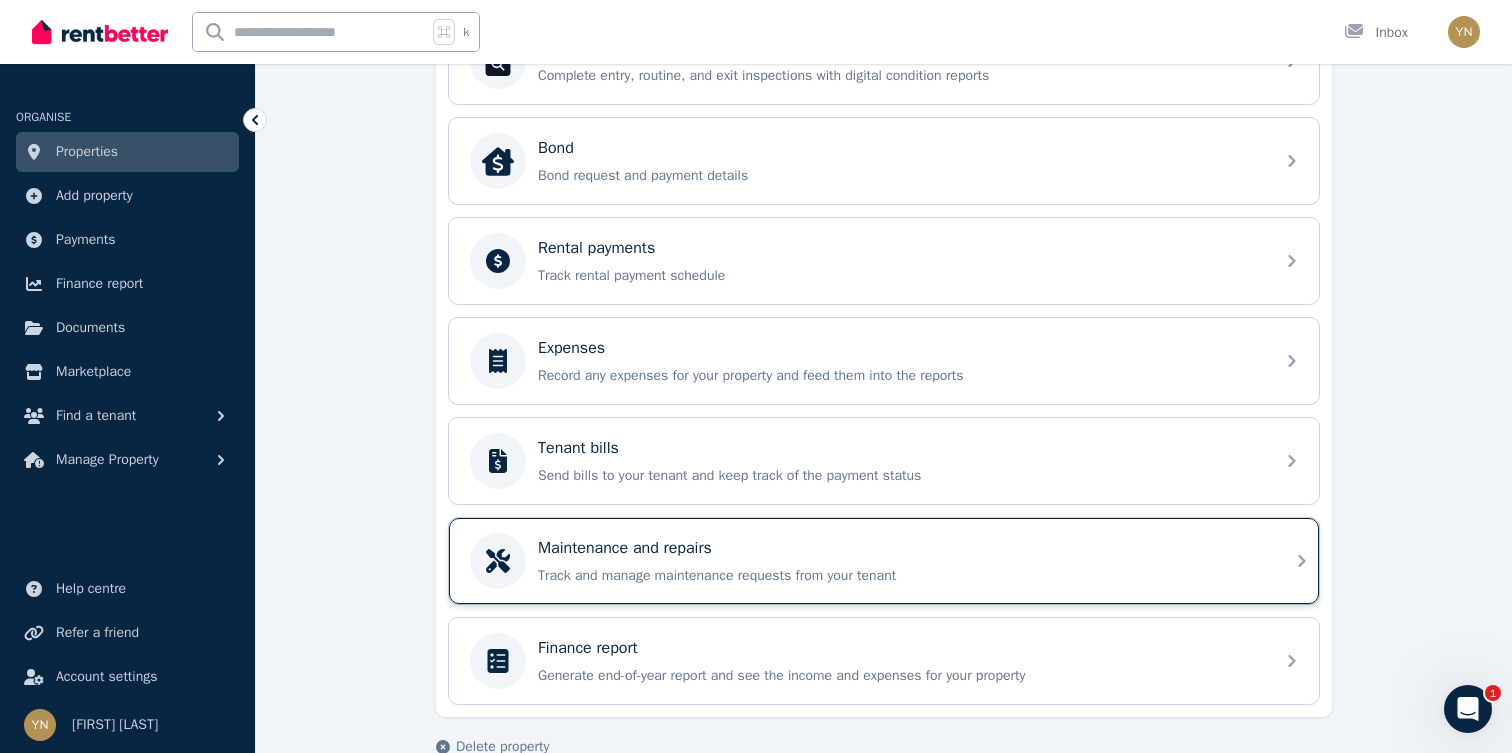 click on "Maintenance and repairs Track and manage maintenance requests from your tenant" at bounding box center (900, 561) 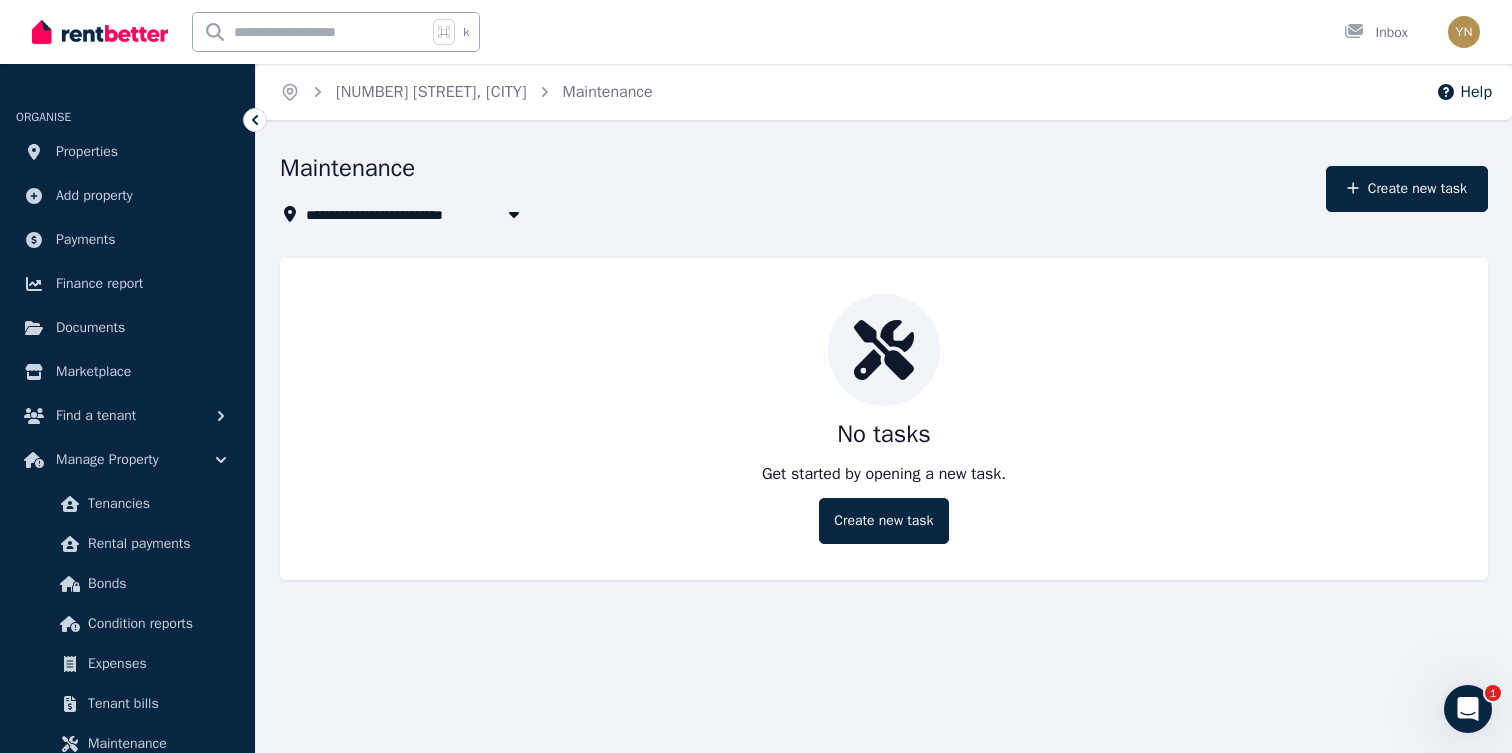 click 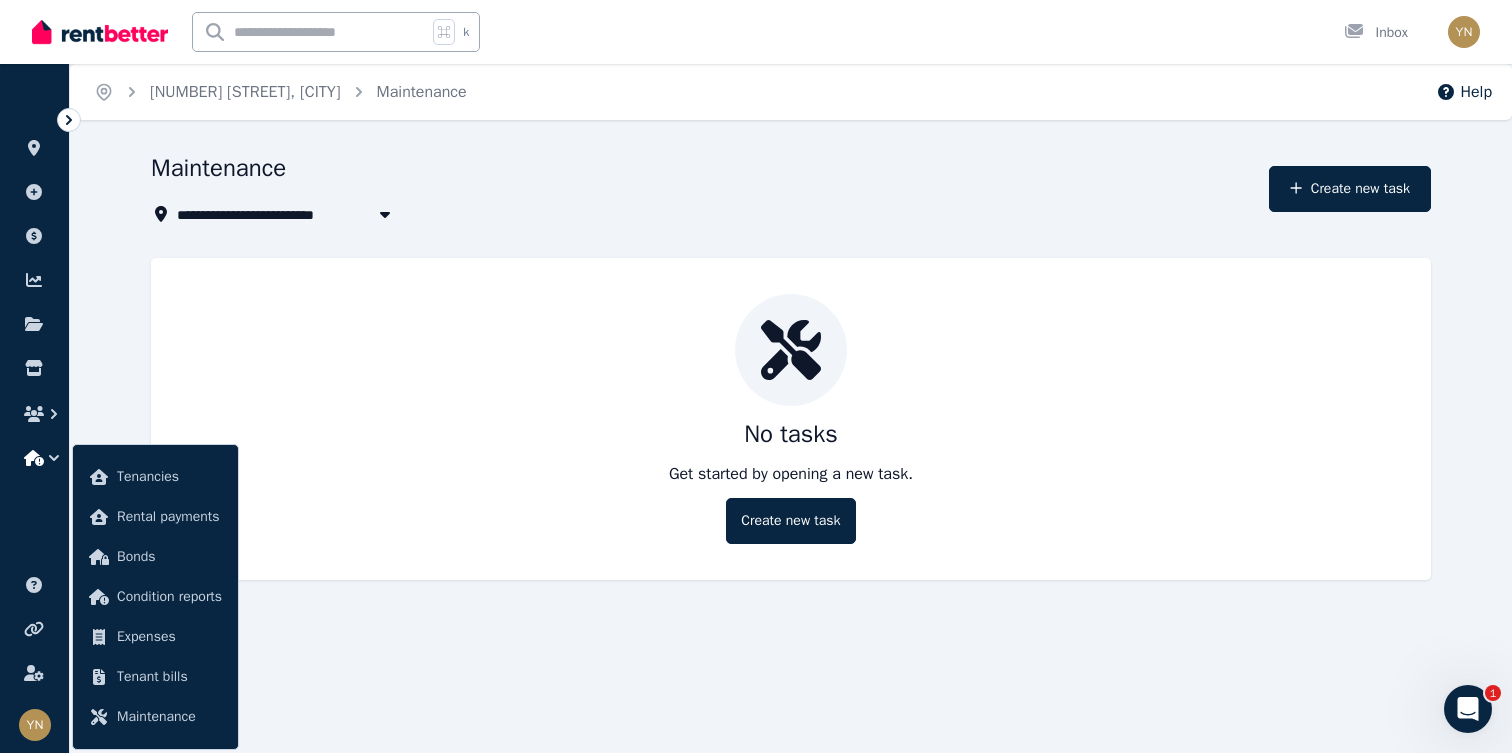 click at bounding box center [69, 120] 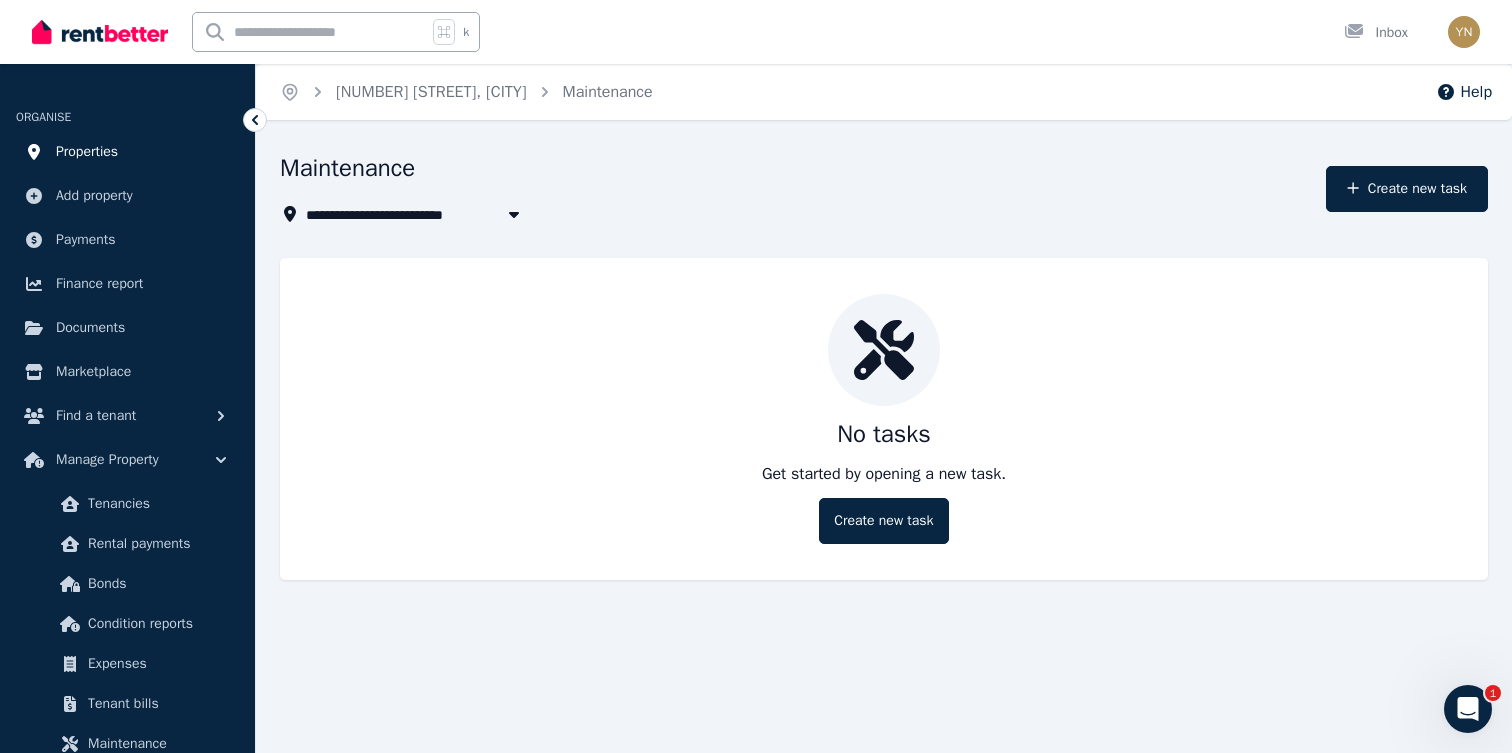 click on "Properties" at bounding box center [87, 152] 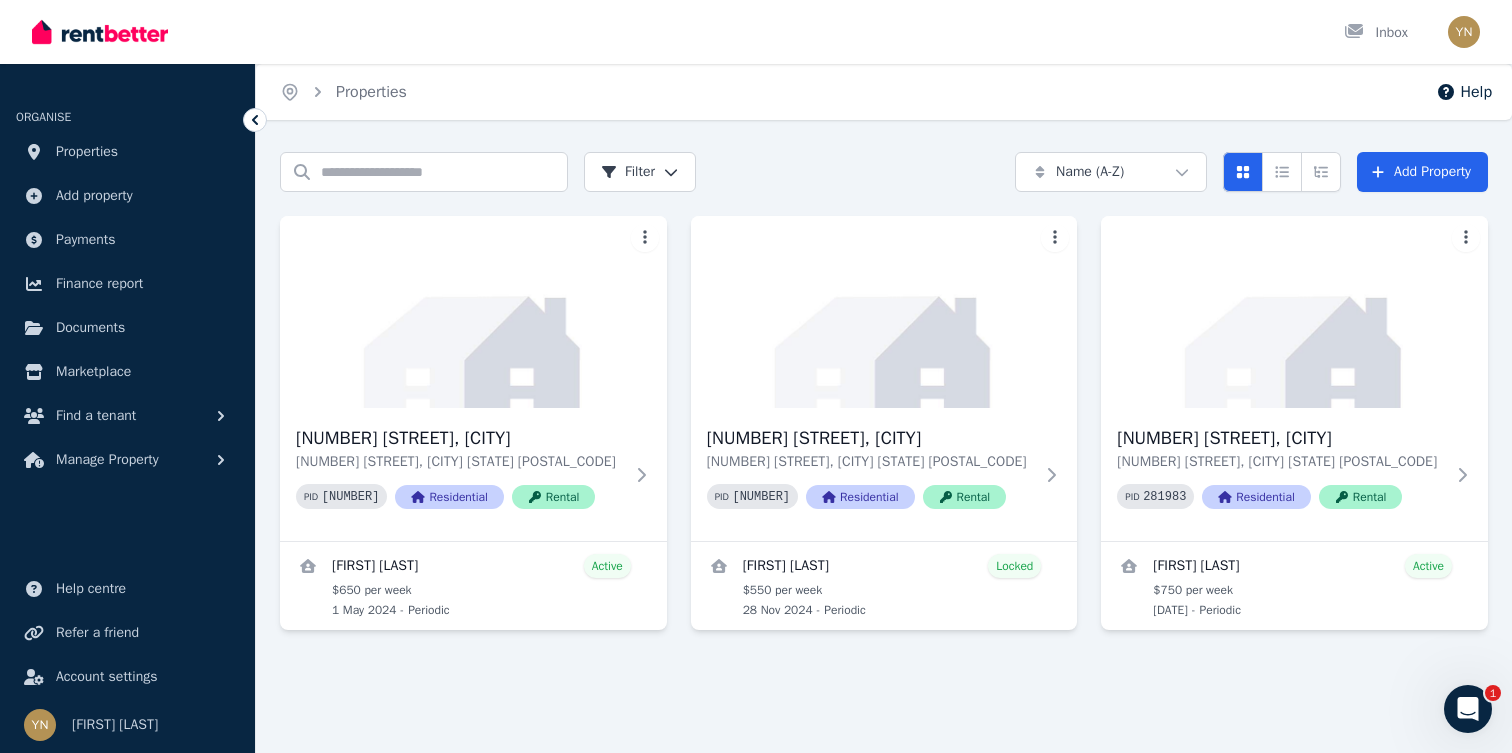 click on "Search properties Filter Name (A-Z) Add Property [NUMBER] [STREET], [CITY] [NUMBER] [STREET], [CITY] [STATE] [POSTAL_CODE] PID   [NUMBER] Residential Rental [FIRST] [LAST] Active $[NUMBER] per week [DATE] - Periodic [NUMBER] [STREET], [CITY] [NUMBER] [STREET], [CITY] [STATE] [POSTAL_CODE] PID   [NUMBER] Residential Rental [FIRST] [LAST] Locked $[NUMBER] per week [DATE] - Periodic [NUMBER] [STREET], [CITY] [NUMBER] [STREET], [CITY] [STATE] [POSTAL_CODE] PID   [NUMBER] Residential Rental [FIRST] [LAST] Active $[NUMBER] per week [DATE] - Periodic" at bounding box center [884, 419] 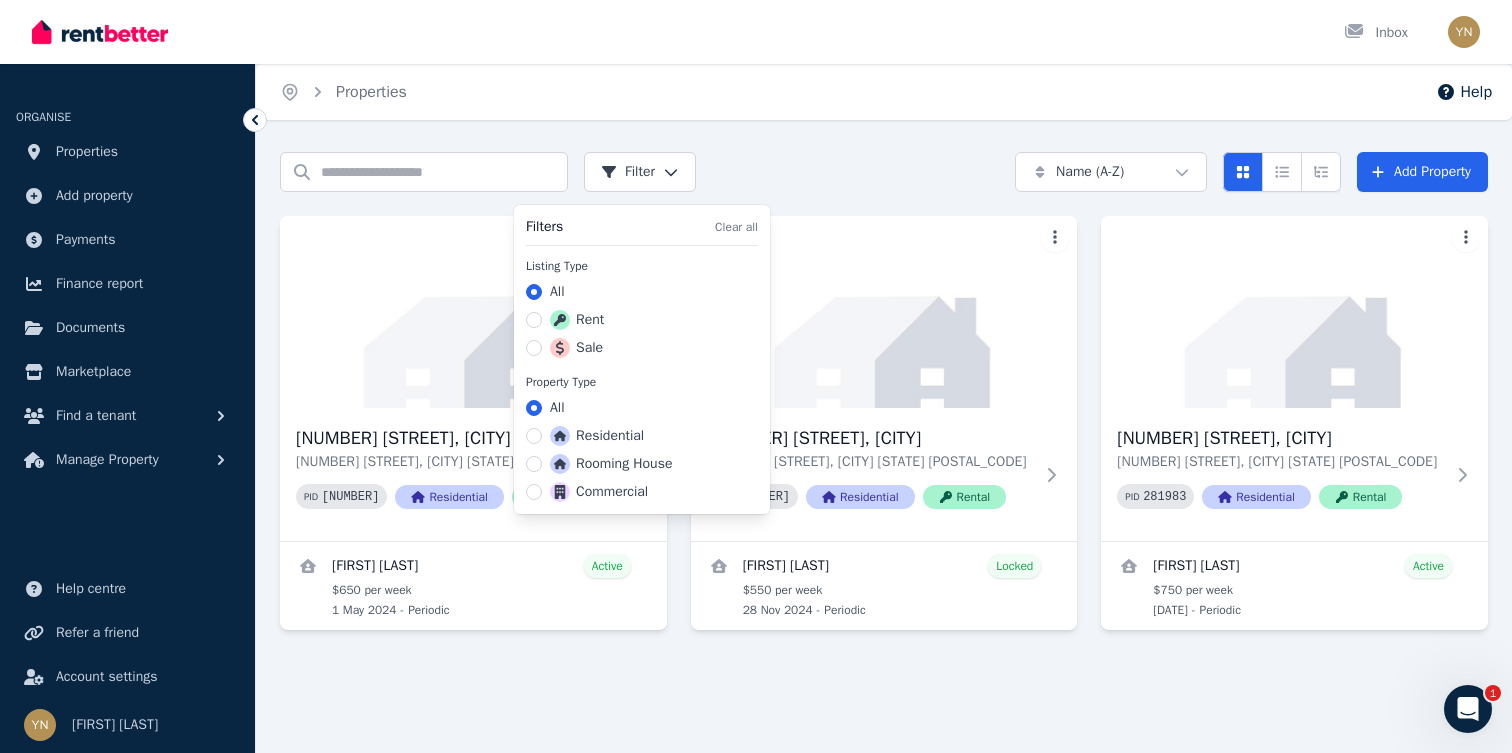 click on "Open main menu Inbox Open user menu ORGANISE Properties Add property Payments Finance report Documents Marketplace Find a tenant Manage Property Help centre Refer a friend Account settings Your profile [FIRST] [LAST] Home Properties Help Search properties Filter Name (A-Z) Add Property [NUMBER] [STREET], [CITY] [NUMBER] [STREET], [CITY] [STATE] [POSTAL_CODE] PID   [NUMBER] Residential Rental [FIRST] [LAST] Active $[NUMBER] per week [DATE] - Periodic [NUMBER] [STREET], [CITY] [NUMBER] [STREET], [CITY] [STATE] [POSTAL_CODE] PID   [NUMBER] Residential Rental [FIRST] [LAST] Locked $[NUMBER] per week [DATE] - Periodic [NUMBER] [STREET], [CITY] [NUMBER] [STREET], [CITY] [STATE] [POSTAL_CODE] PID   [NUMBER] Residential Rental [FIRST] [LAST] Active $[NUMBER] per week [DATE] - Periodic /portal
1 Filters Clear all Listing Type All Rent Sale Property Type All Residential Rooming House Commercial" at bounding box center [756, 376] 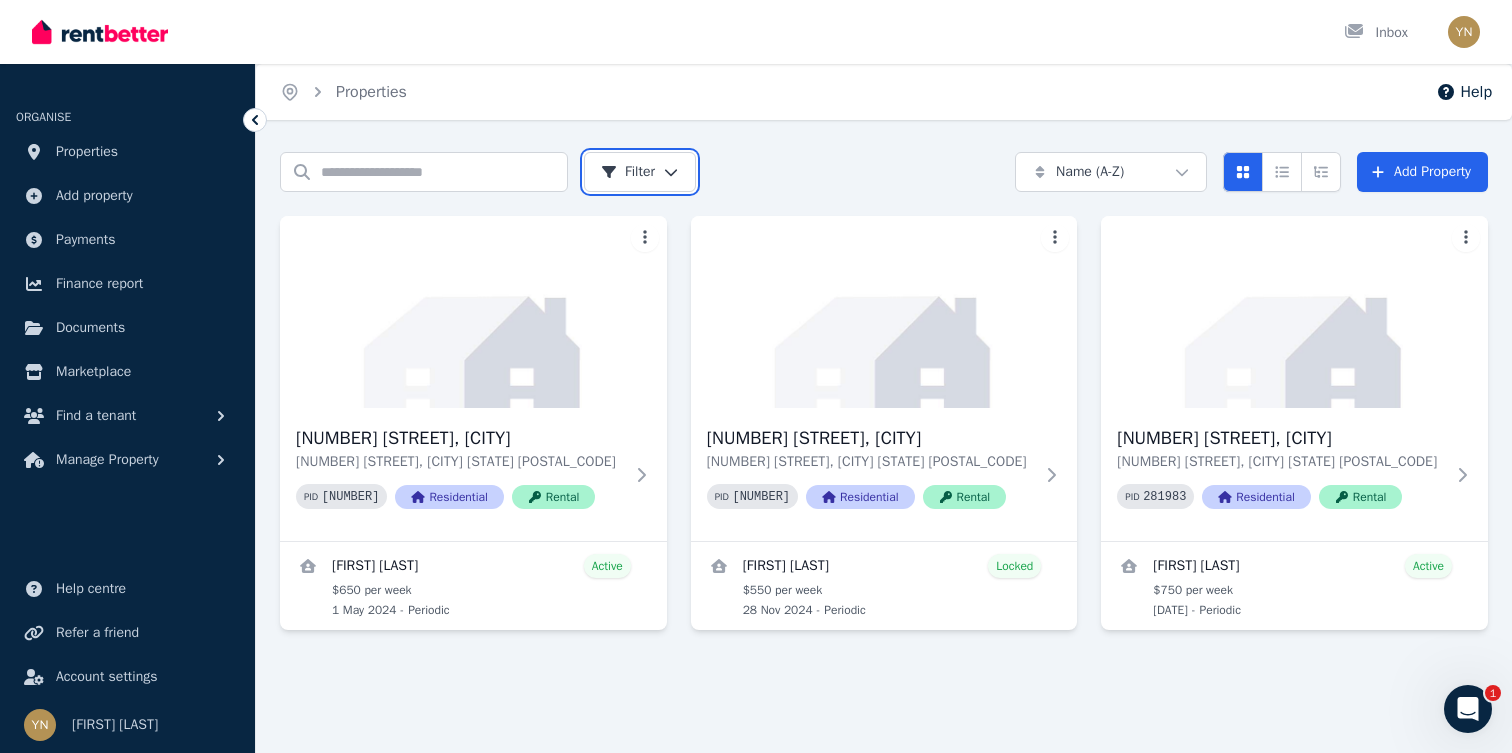 click on "Open main menu Inbox Open user menu ORGANISE Properties Add property Payments Finance report Documents Marketplace Find a tenant Manage Property Help centre Refer a friend Account settings Your profile [FIRST] [LAST] Home Properties Help Search properties Filter Name (A-Z) Add Property [NUMBER] [STREET], [CITY] [NUMBER] [STREET], [CITY] [STATE] [POSTAL_CODE] PID   [NUMBER] Residential Rental [FIRST] [LAST] Active $[NUMBER] per week [DATE] - Periodic [NUMBER] [STREET], [CITY] [NUMBER] [STREET], [CITY] [STATE] [POSTAL_CODE] PID   [NUMBER] Residential Rental [FIRST] [LAST] Locked $[NUMBER] per week [DATE] - Periodic [NUMBER] [STREET], [CITY] [NUMBER] [STREET], [CITY] [STATE] [POSTAL_CODE] PID   [NUMBER] Residential Rental [FIRST] [LAST] Active $[NUMBER] per week [DATE] - Periodic /portal
1" at bounding box center (756, 376) 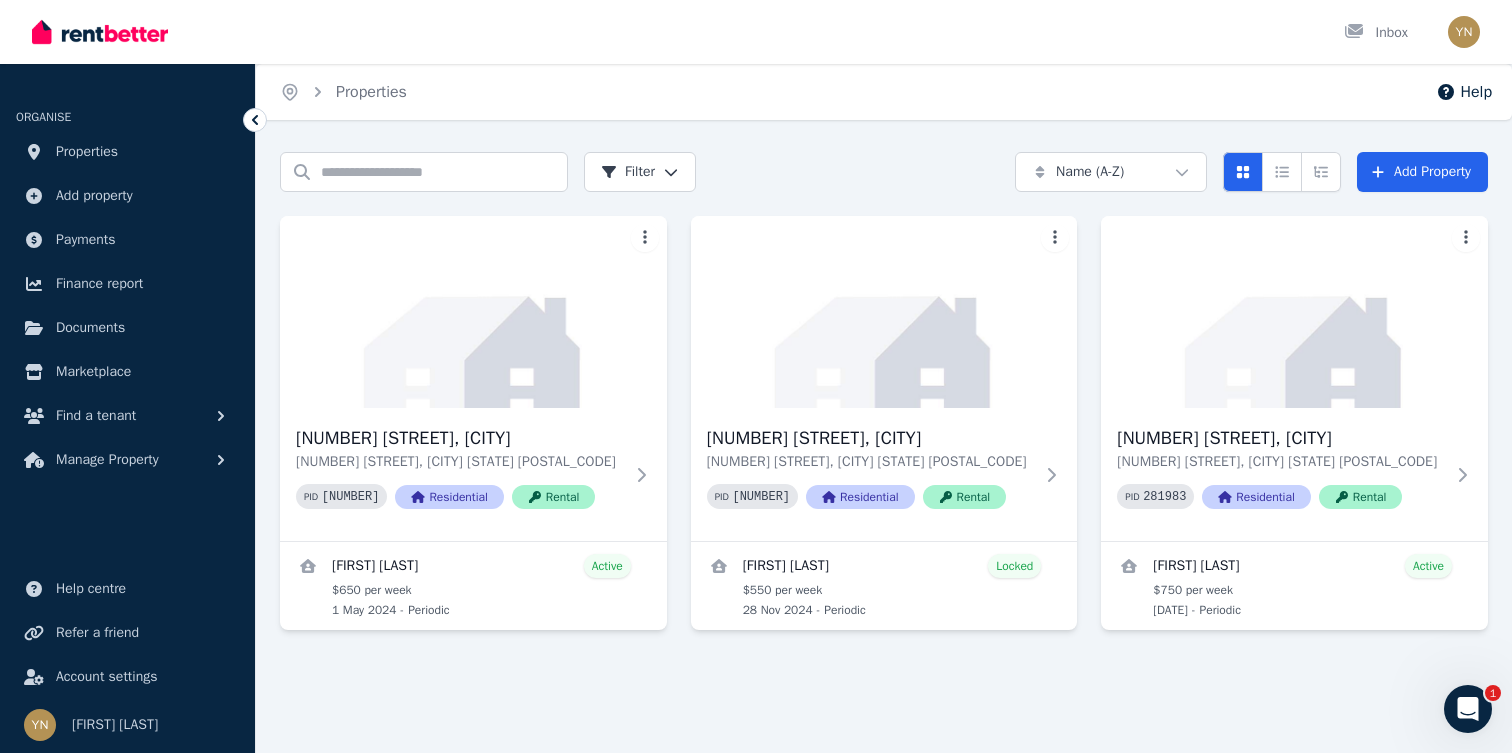 click on "Open main menu Inbox Open user menu ORGANISE Properties Add property Payments Finance report Documents Marketplace Find a tenant Manage Property Help centre Refer a friend Account settings Your profile [FIRST] [LAST] Home Properties Help Search properties Filter Name (A-Z) Add Property [NUMBER] [STREET], [CITY] [NUMBER] [STREET], [CITY] [STATE] [POSTAL_CODE] PID   [NUMBER] Residential Rental [FIRST] [LAST] Active $[NUMBER] per week [DATE] - Periodic [NUMBER] [STREET], [CITY] [NUMBER] [STREET], [CITY] [STATE] [POSTAL_CODE] PID   [NUMBER] Residential Rental [FIRST] [LAST] Locked $[NUMBER] per week [DATE] - Periodic [NUMBER] [STREET], [CITY] [NUMBER] [STREET], [CITY] [STATE] [POSTAL_CODE] PID   [NUMBER] Residential Rental [FIRST] [LAST] Active $[NUMBER] per week [DATE] - Periodic /portal
1" at bounding box center [756, 376] 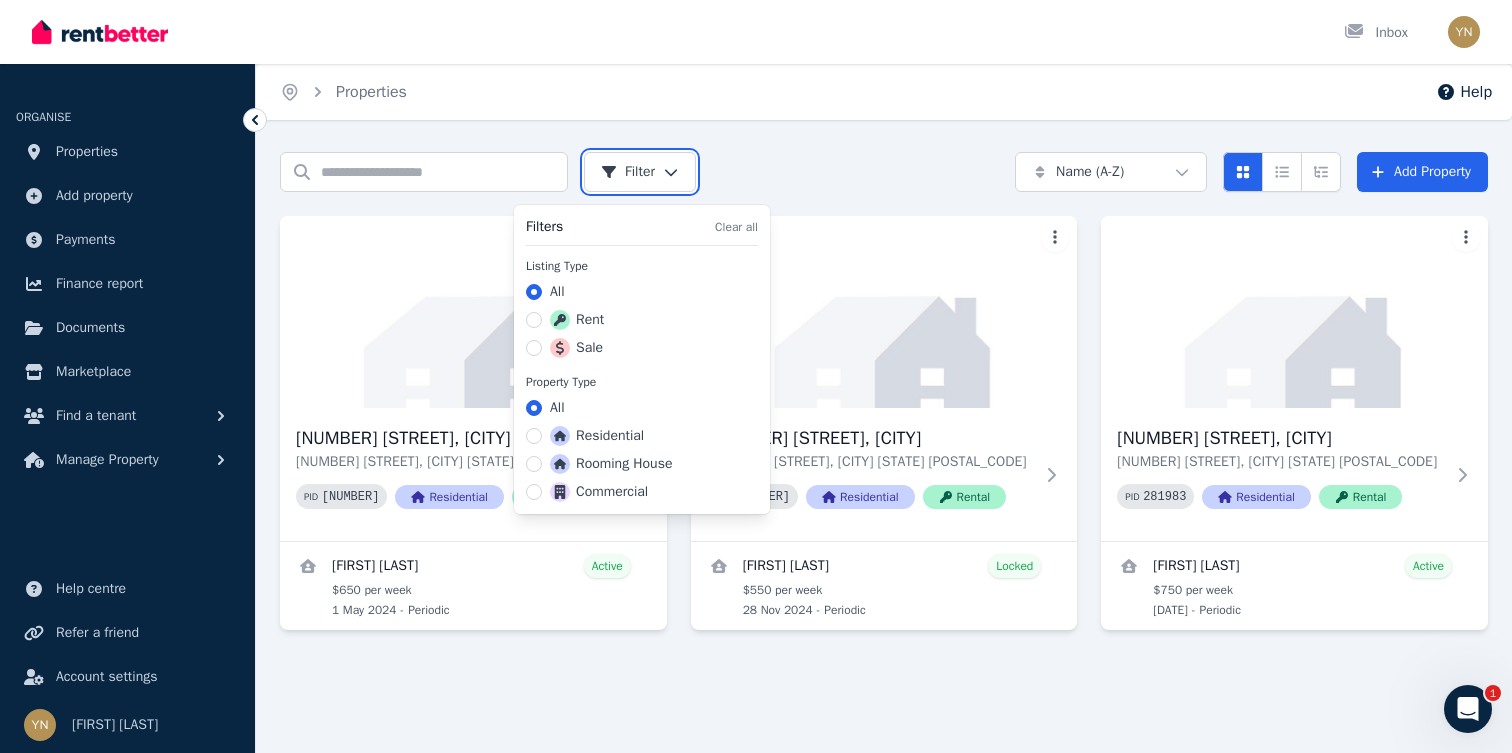 click on "Open main menu Inbox Open user menu ORGANISE Properties Add property Payments Finance report Documents Marketplace Find a tenant Manage Property Help centre Refer a friend Account settings Your profile [FIRST] [LAST] Home Properties Help Search properties Filter Name (A-Z) Add Property [NUMBER] [STREET], [CITY] [NUMBER] [STREET], [CITY] [STATE] [POSTAL_CODE] PID   [NUMBER] Residential Rental [FIRST] [LAST] Active $[NUMBER] per week [DATE] - Periodic [NUMBER] [STREET], [CITY] [NUMBER] [STREET], [CITY] [STATE] [POSTAL_CODE] PID   [NUMBER] Residential Rental [FIRST] [LAST] Locked $[NUMBER] per week [DATE] - Periodic [NUMBER] [STREET], [CITY] [NUMBER] [STREET], [CITY] [STATE] [POSTAL_CODE] PID   [NUMBER] Residential Rental [FIRST] [LAST] Active $[NUMBER] per week [DATE] - Periodic /portal
1 Filters Clear all Listing Type All Rent Sale Property Type All Residential Rooming House Commercial" at bounding box center [756, 376] 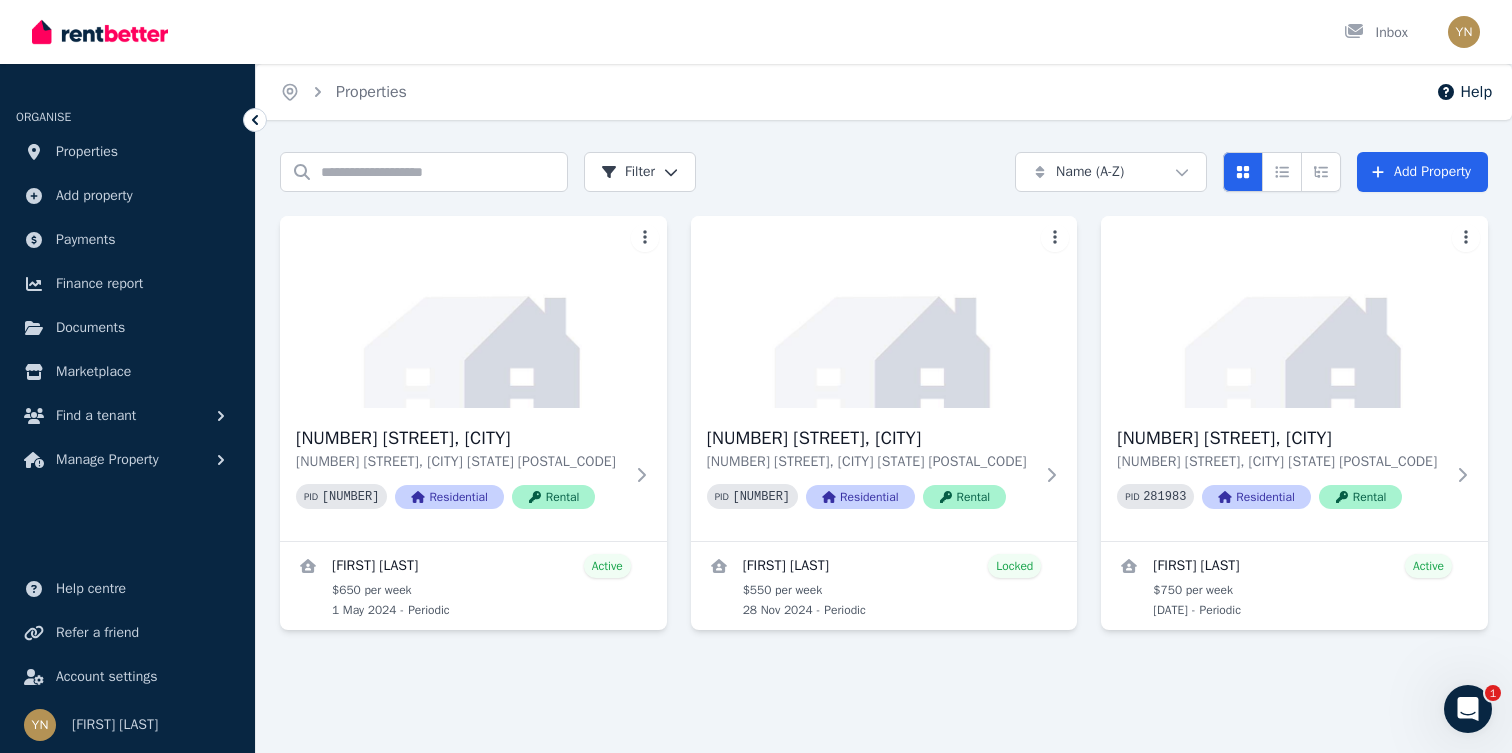 click on "Search properties Filter Name (A-Z) Add Property" at bounding box center [884, 172] 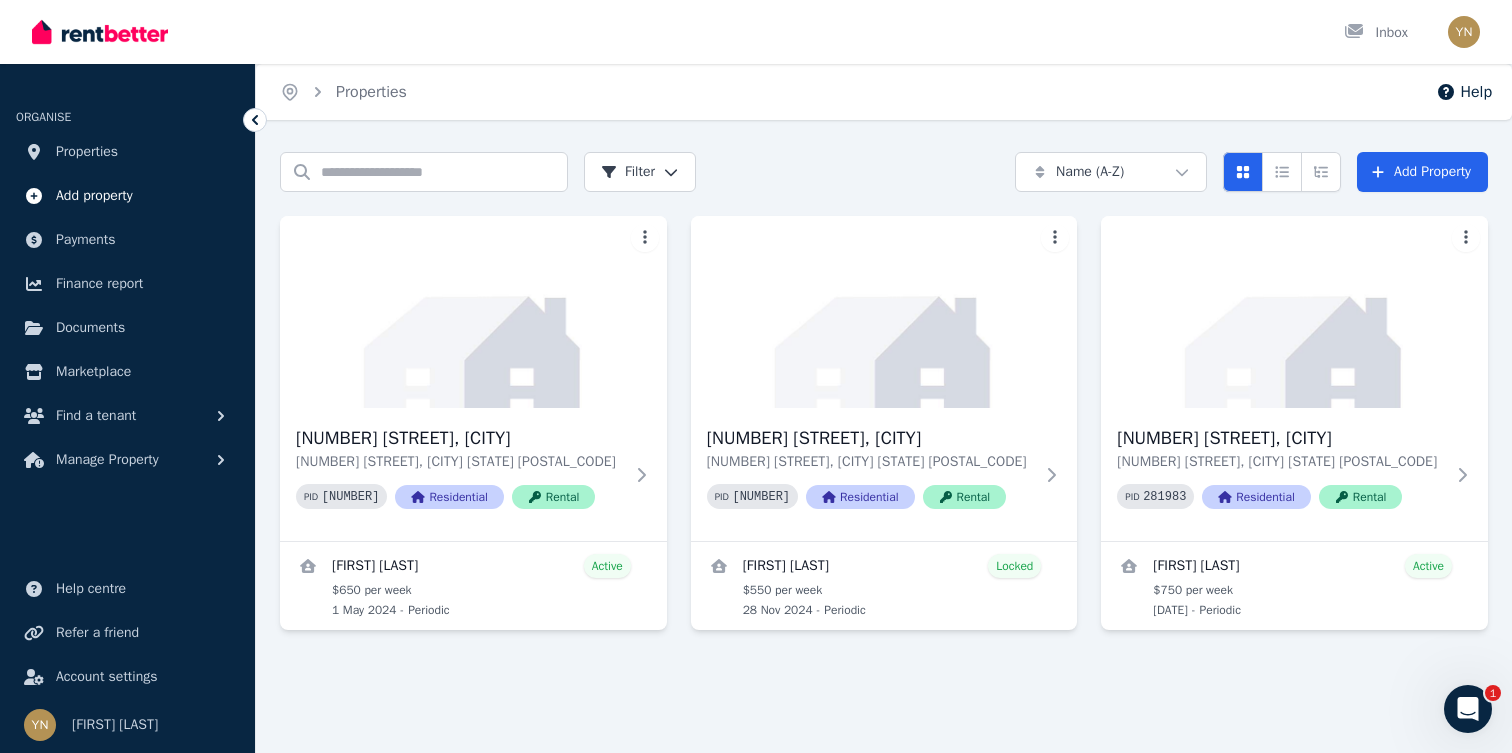click on "Add property" at bounding box center (127, 196) 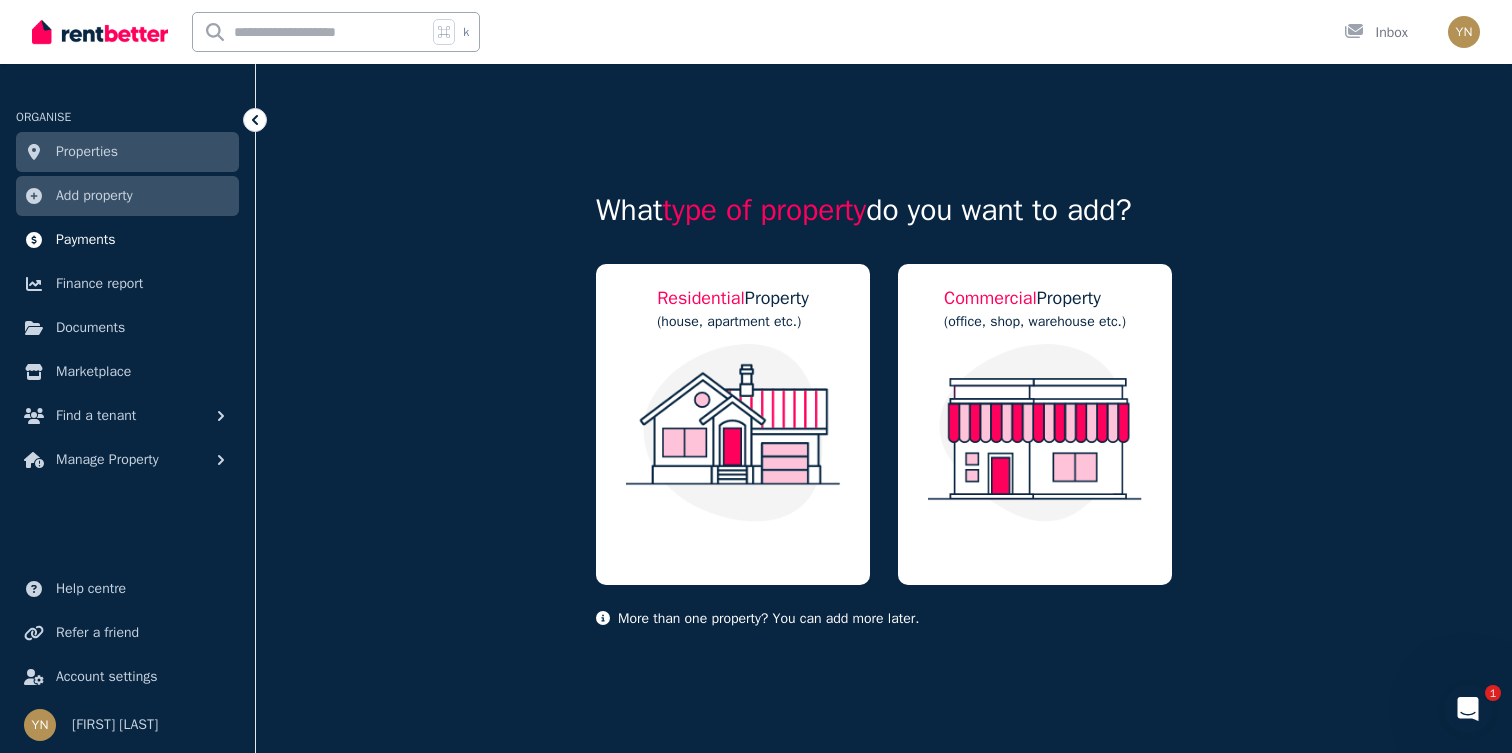click on "Payments" at bounding box center (86, 240) 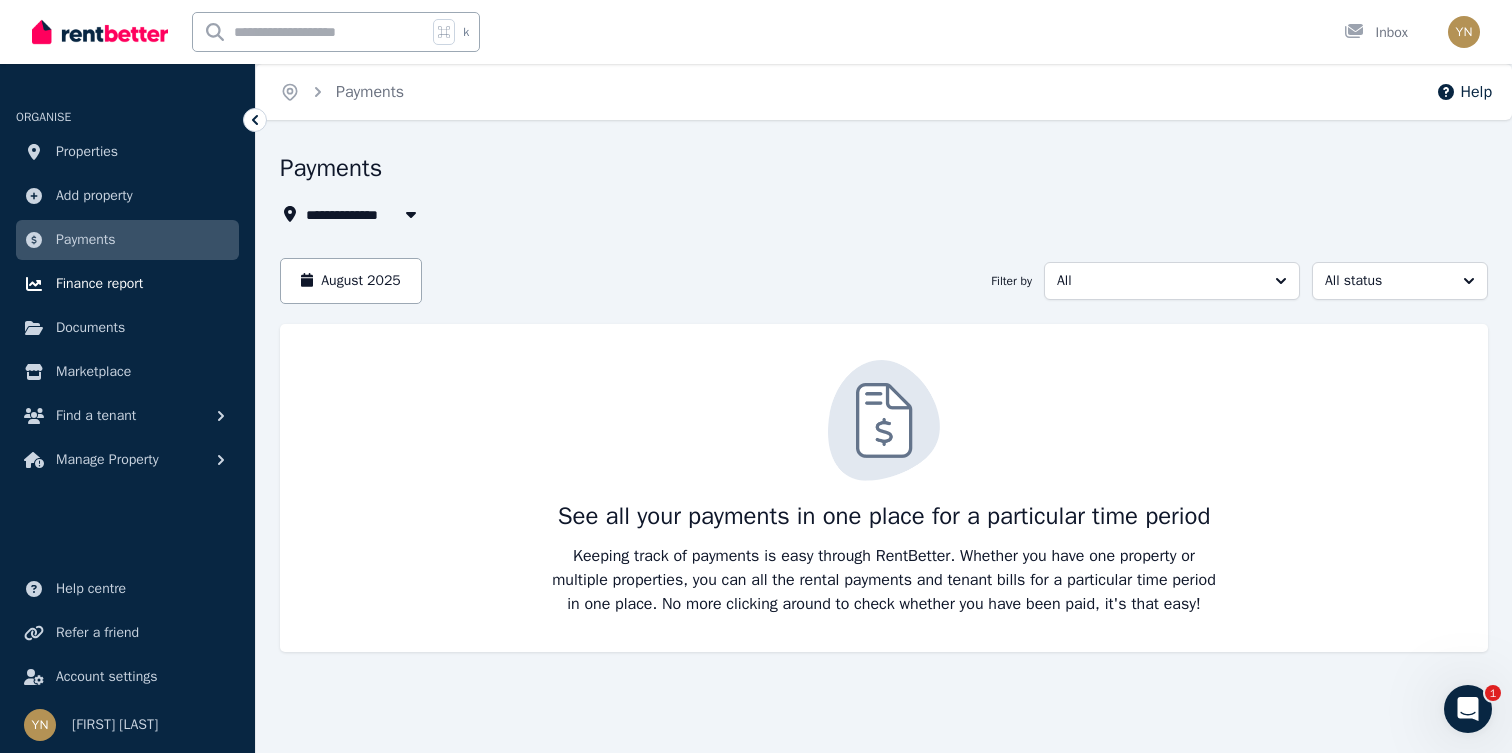 click on "Finance report" at bounding box center [99, 284] 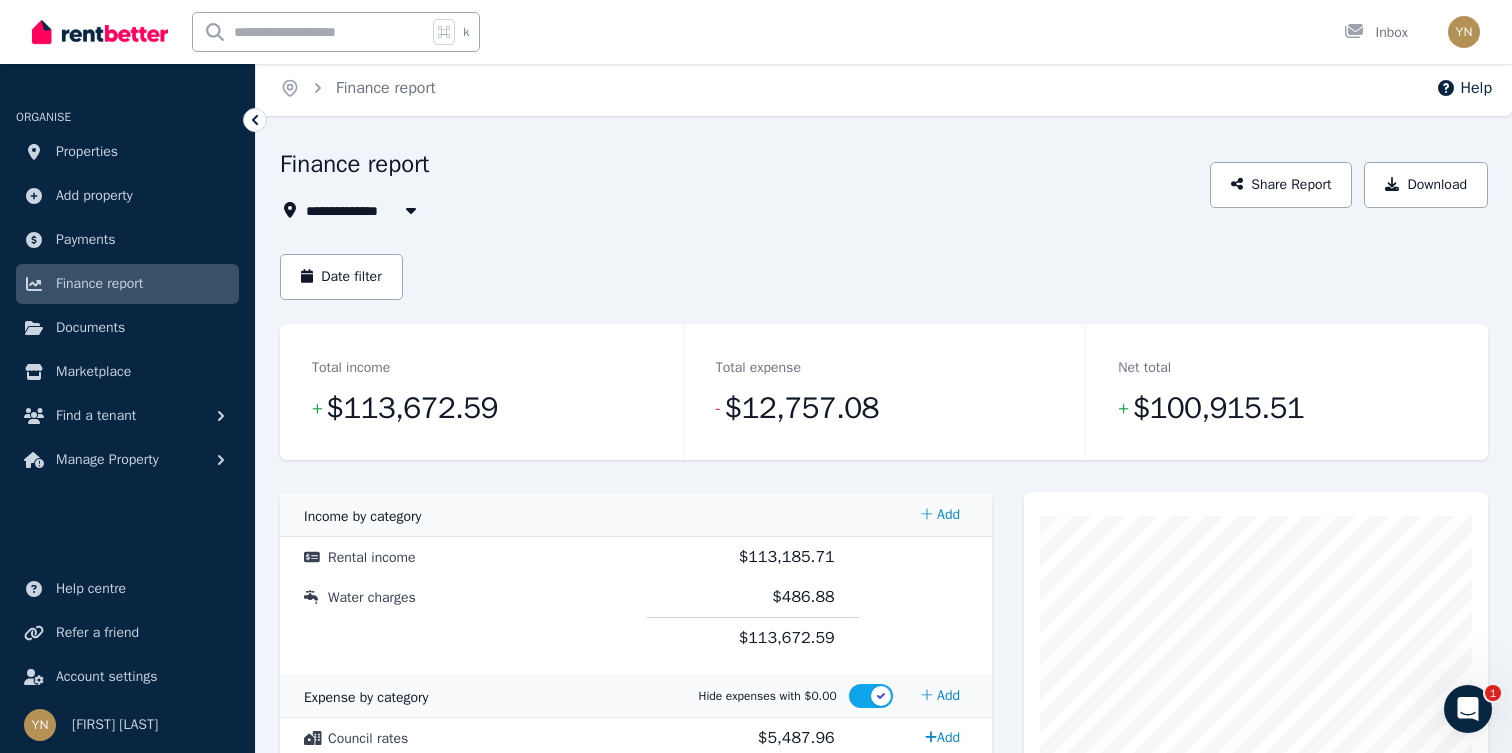 scroll, scrollTop: 0, scrollLeft: 0, axis: both 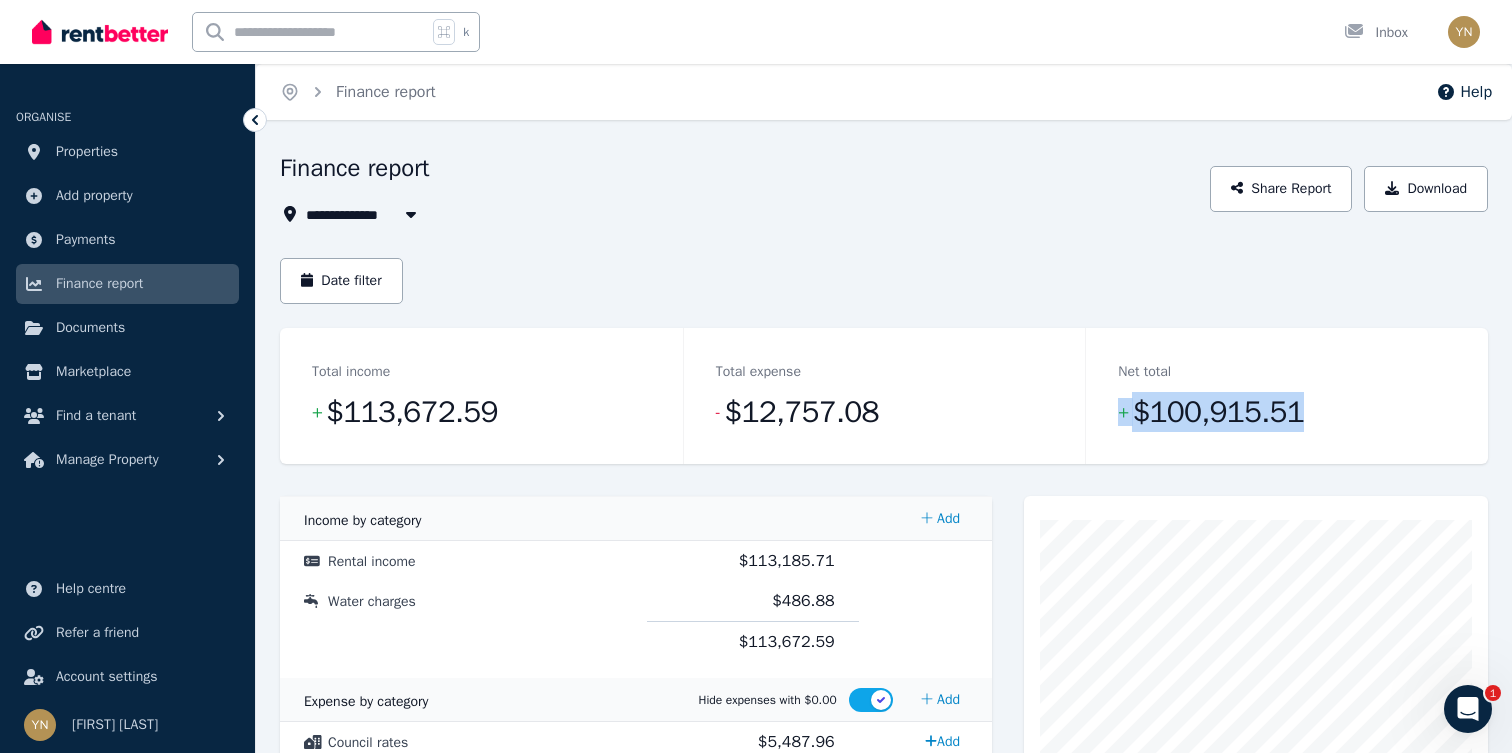 drag, startPoint x: 1087, startPoint y: 409, endPoint x: 1353, endPoint y: 408, distance: 266.0019 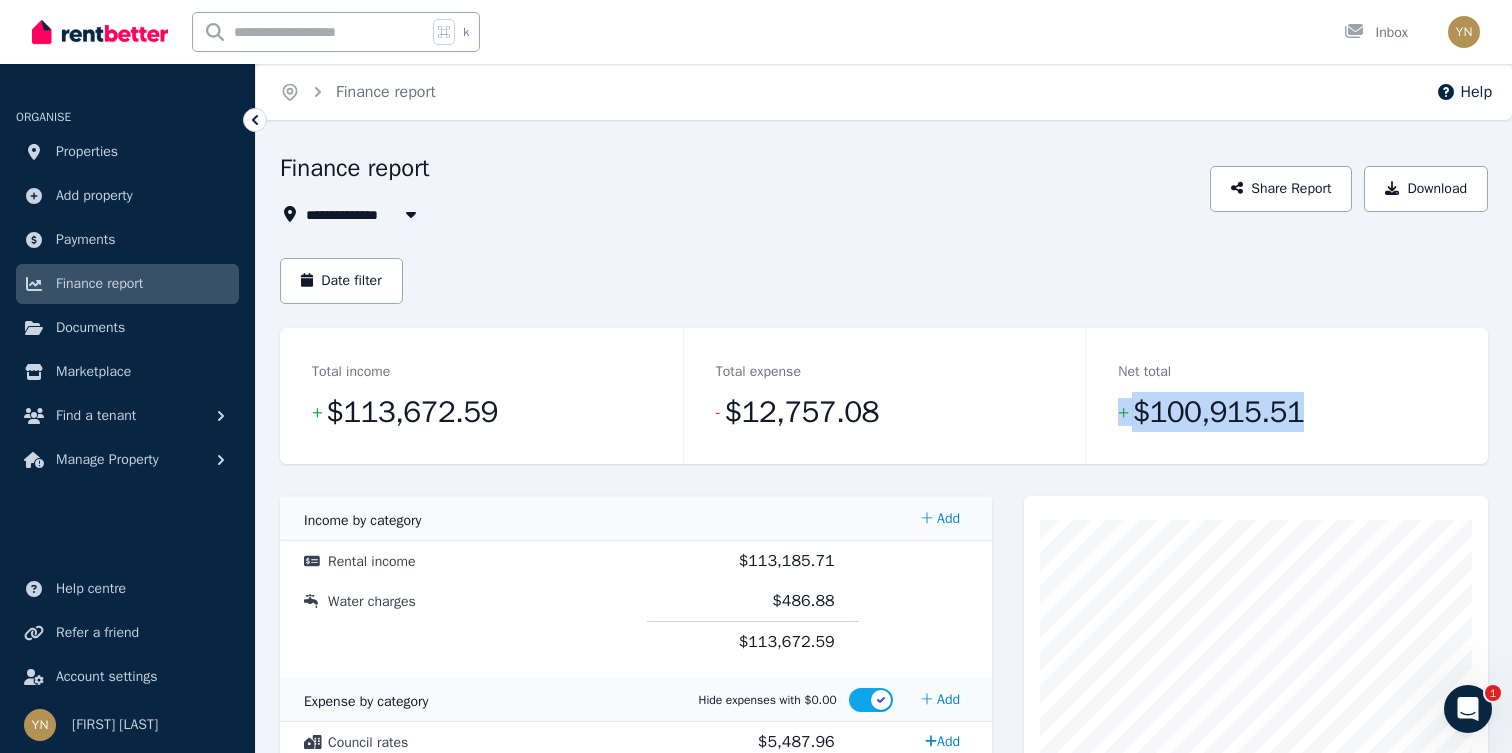 click on "Net total + $100,915.51" at bounding box center (1286, 396) 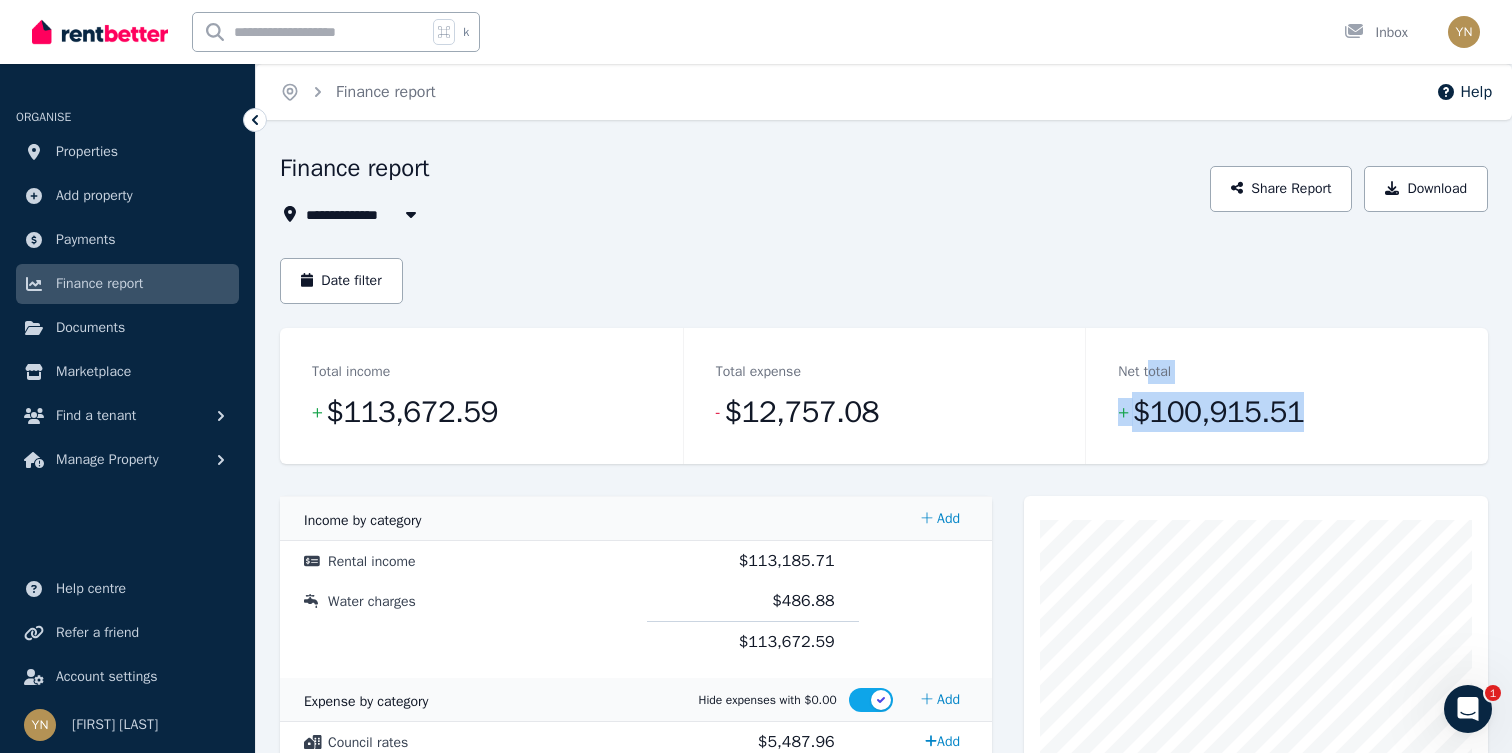 drag, startPoint x: 1383, startPoint y: 421, endPoint x: 1144, endPoint y: 360, distance: 246.66171 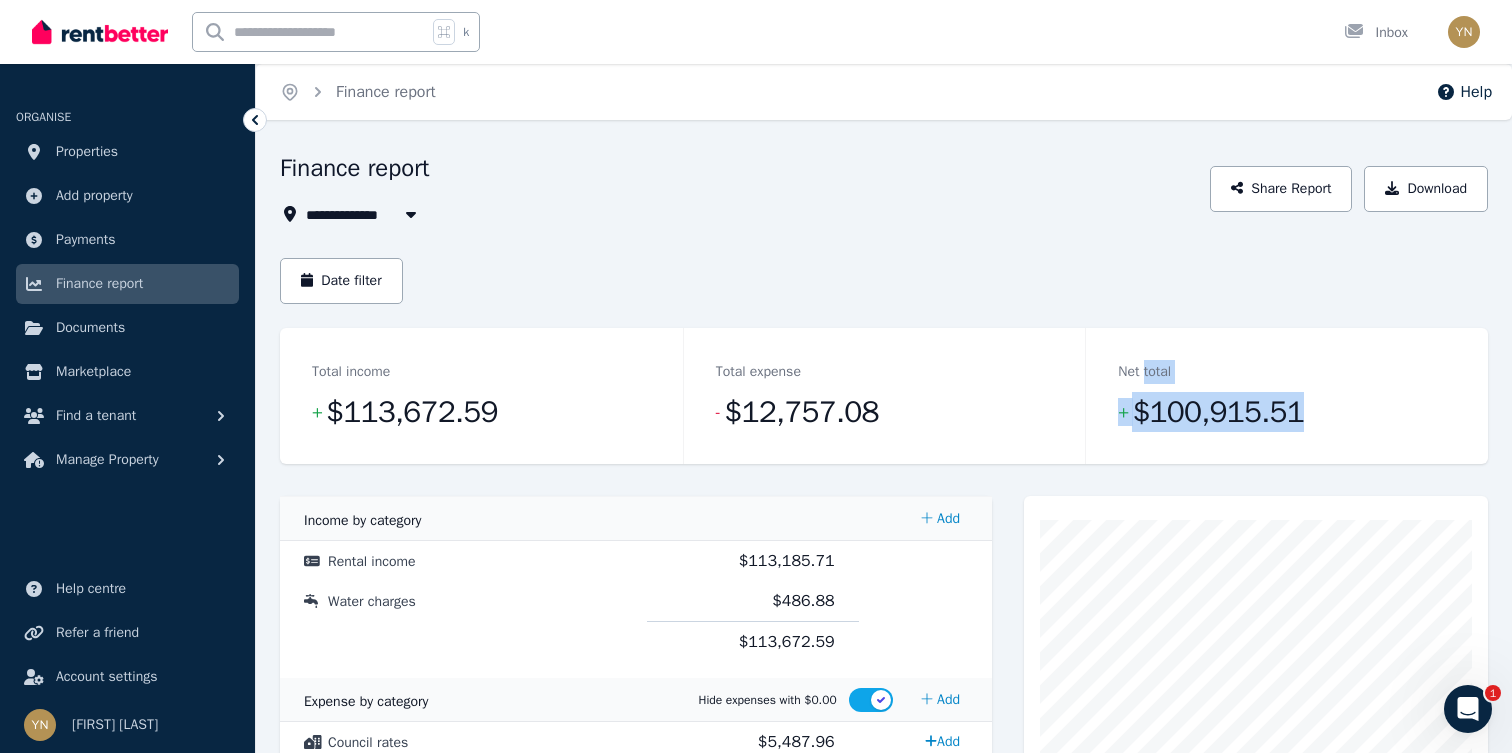 click on "Net total" at bounding box center [1144, 372] 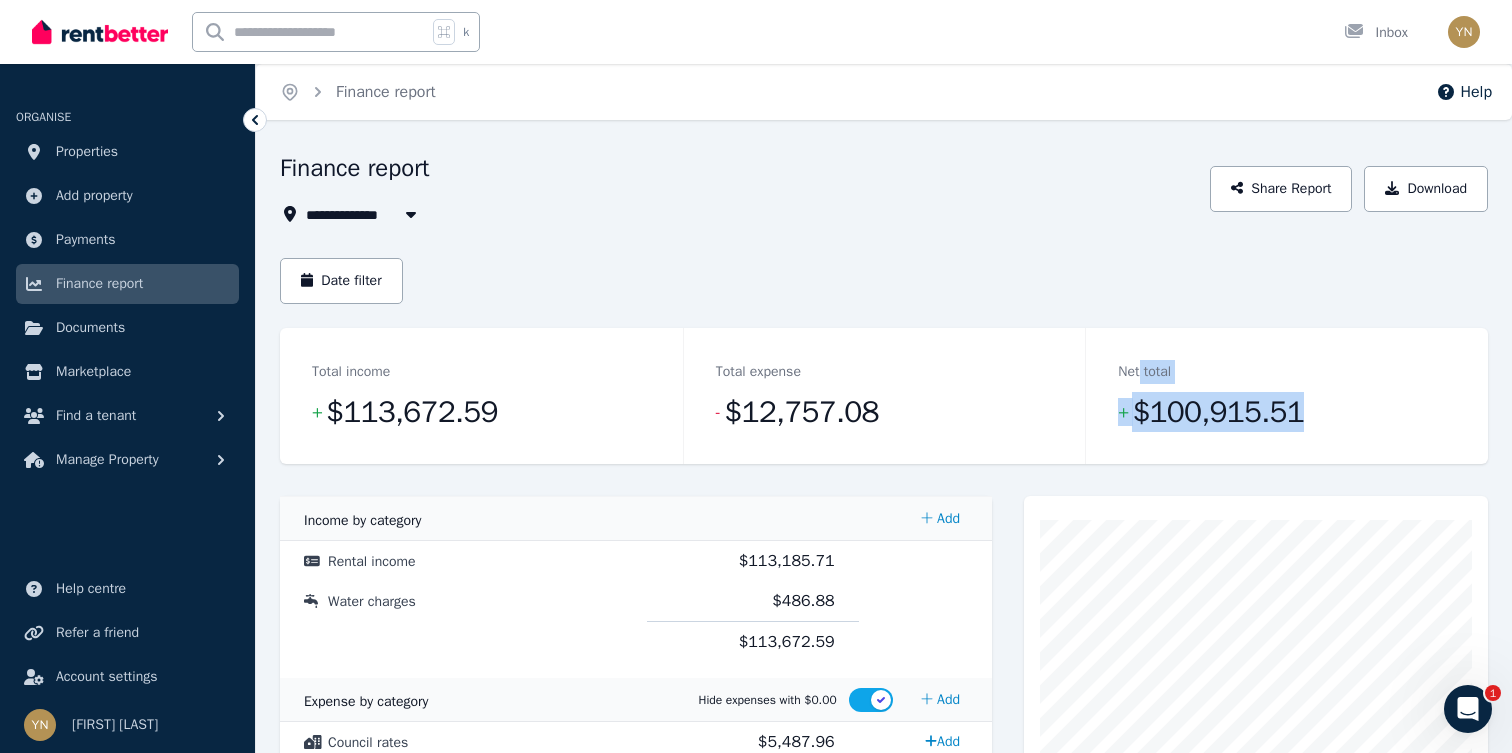 drag, startPoint x: 1140, startPoint y: 360, endPoint x: 1326, endPoint y: 411, distance: 192.86523 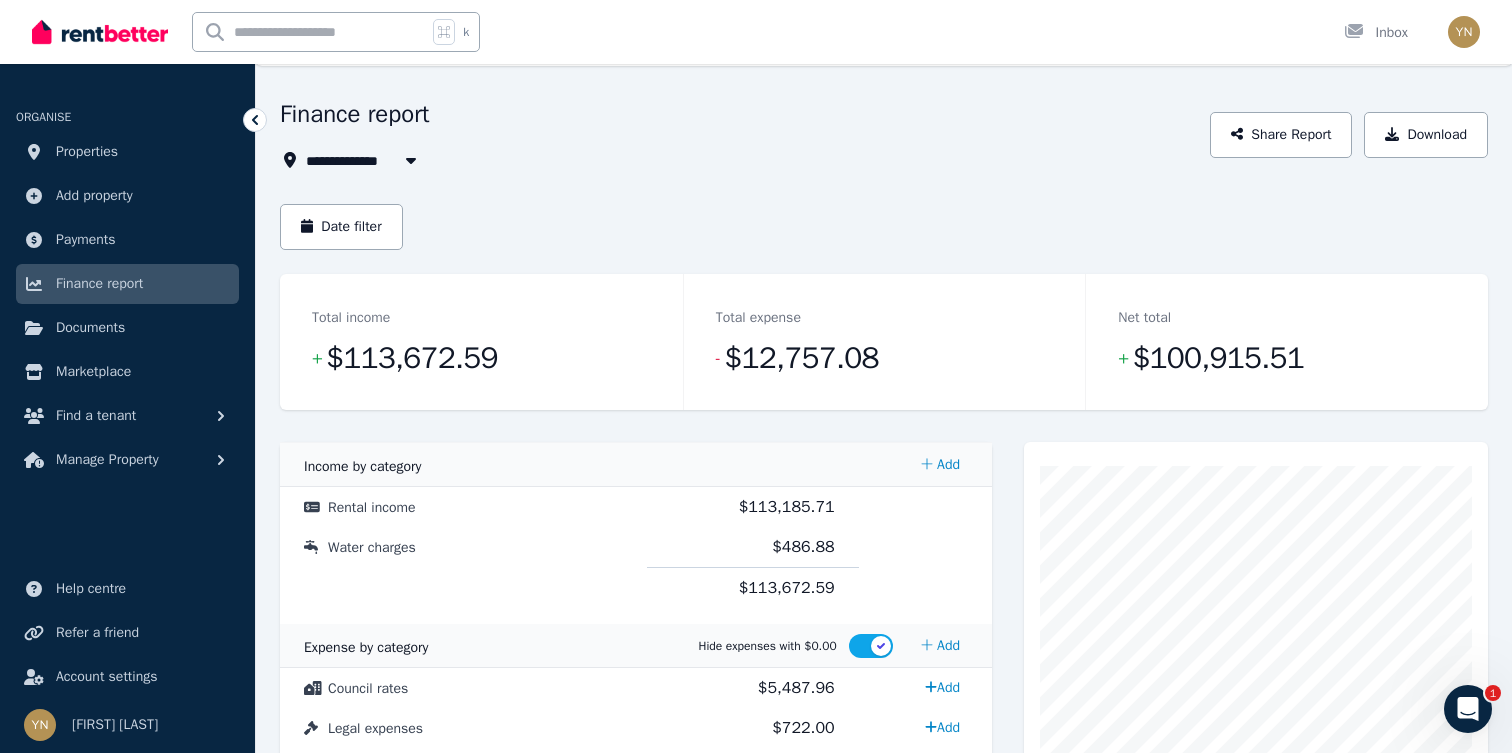 scroll, scrollTop: 0, scrollLeft: 0, axis: both 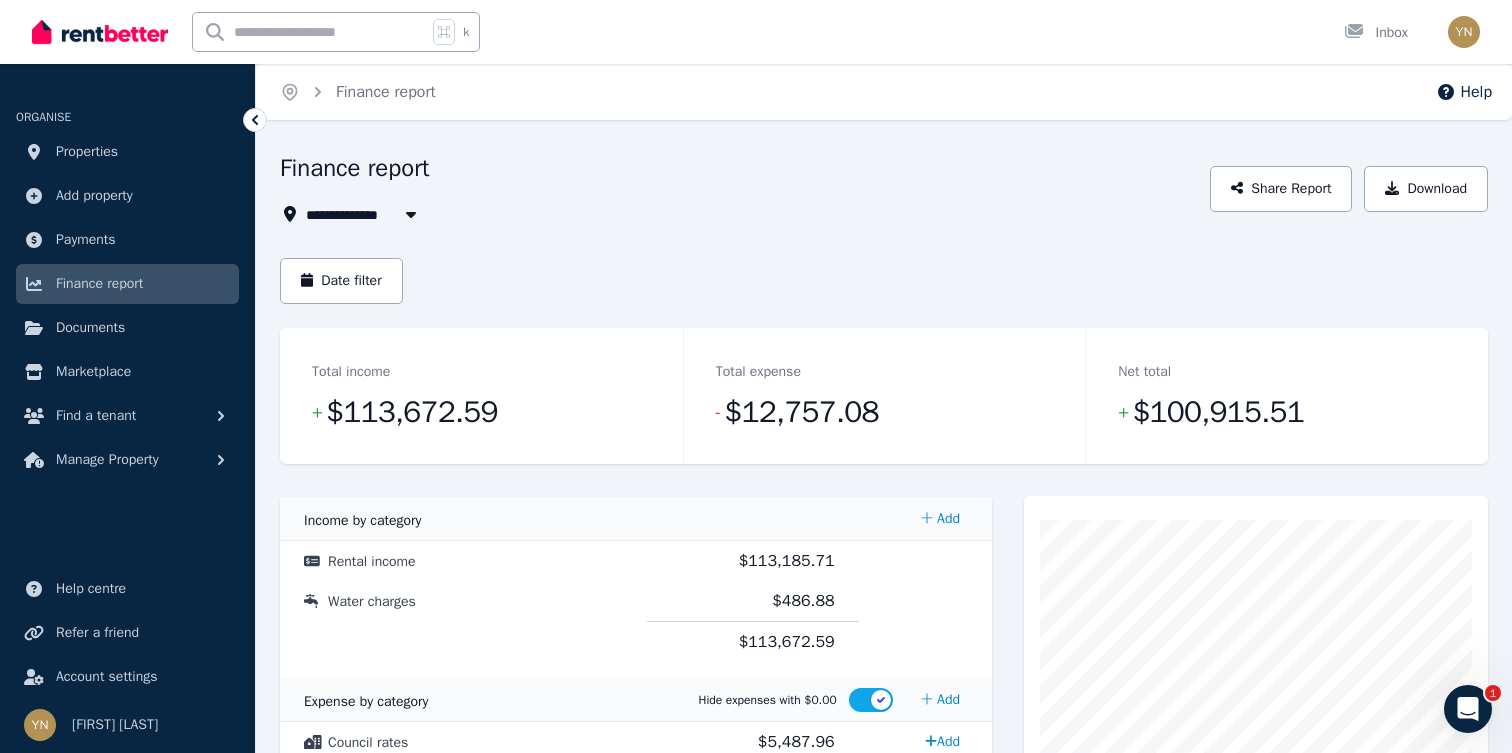 click on "All Properties" at bounding box center [364, 214] 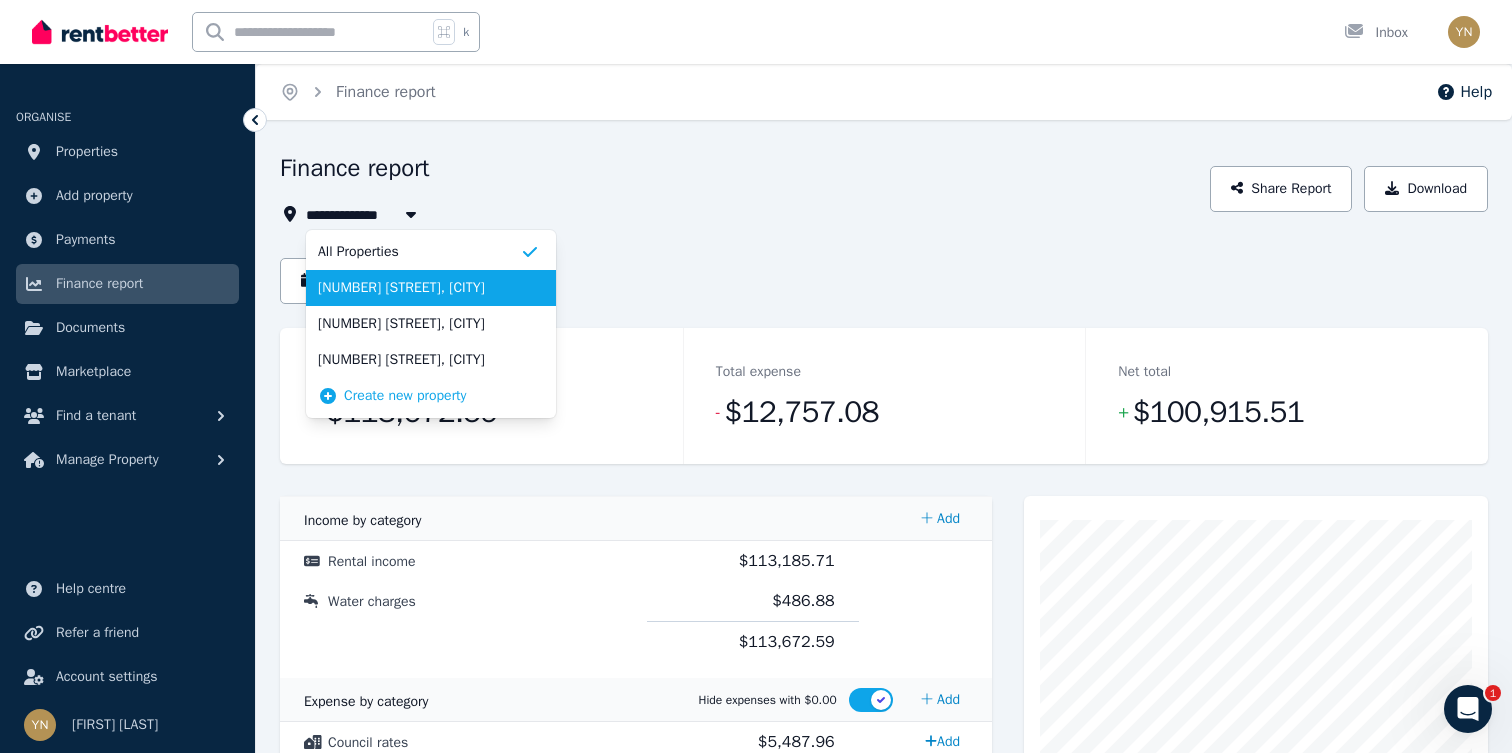 click on "[NUMBER] [STREET], [CITY]" at bounding box center [419, 288] 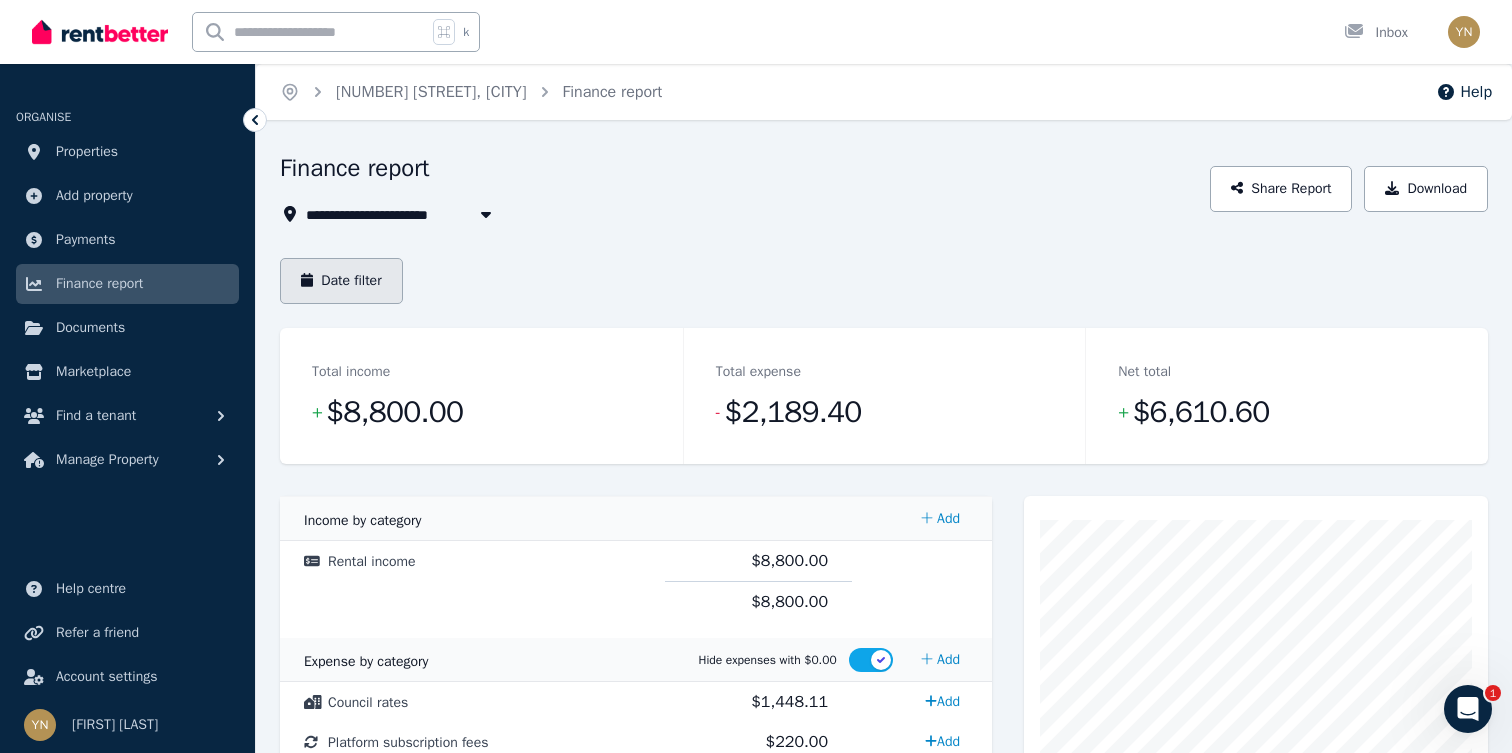 click on "Date filter" at bounding box center (341, 281) 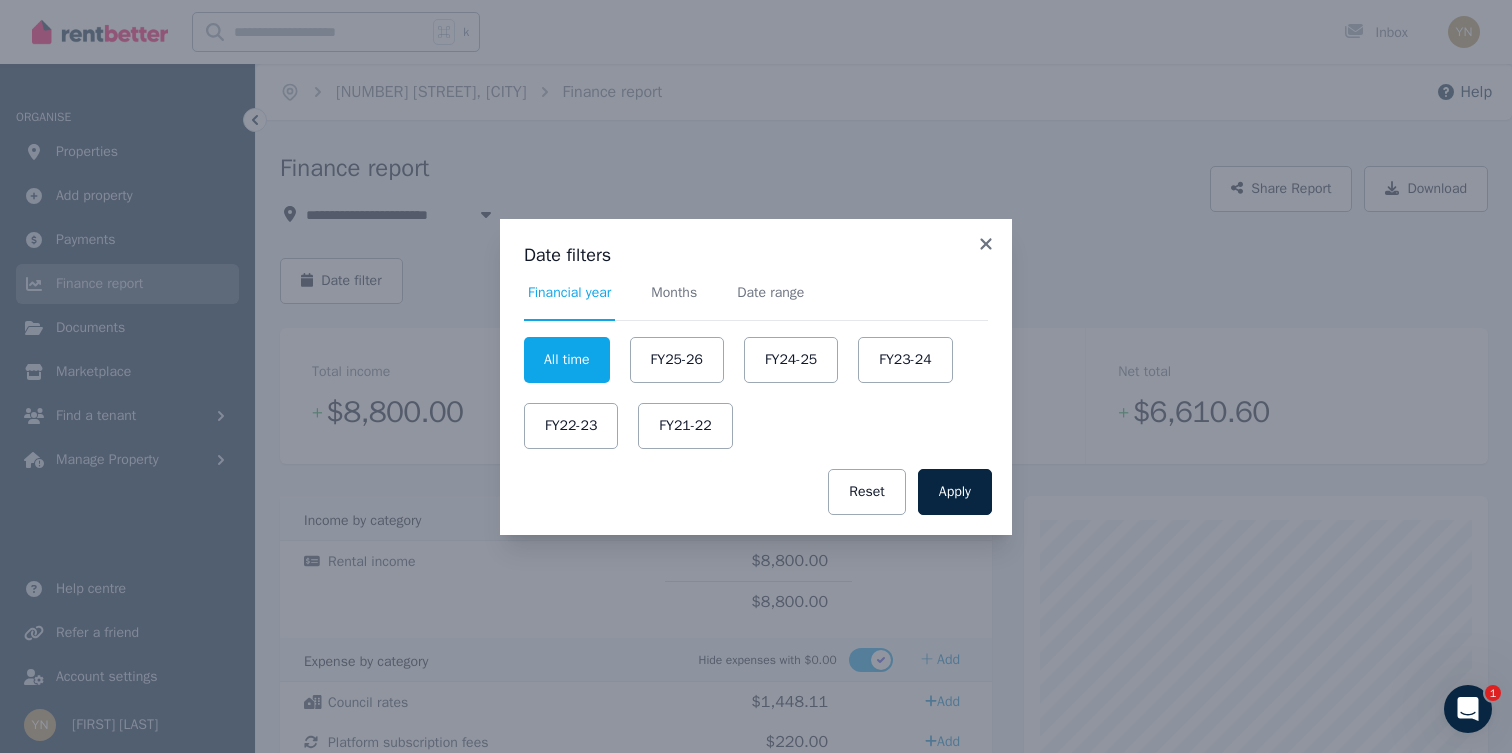 click on "Date filters Financial year Months Date range All time FY25-26 FY24-25 FY23-24 FY22-23 FY21-22 Apply Reset" at bounding box center (756, 376) 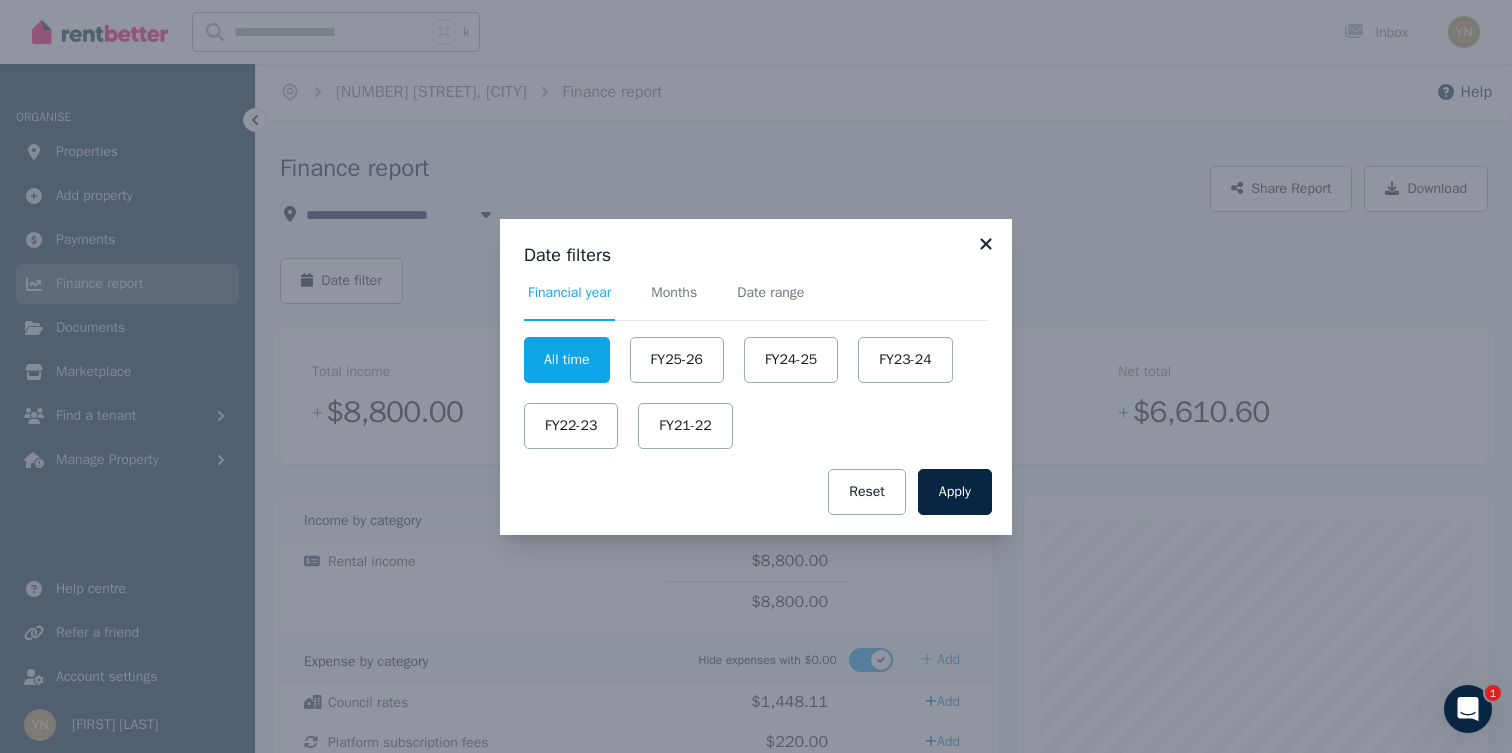 click 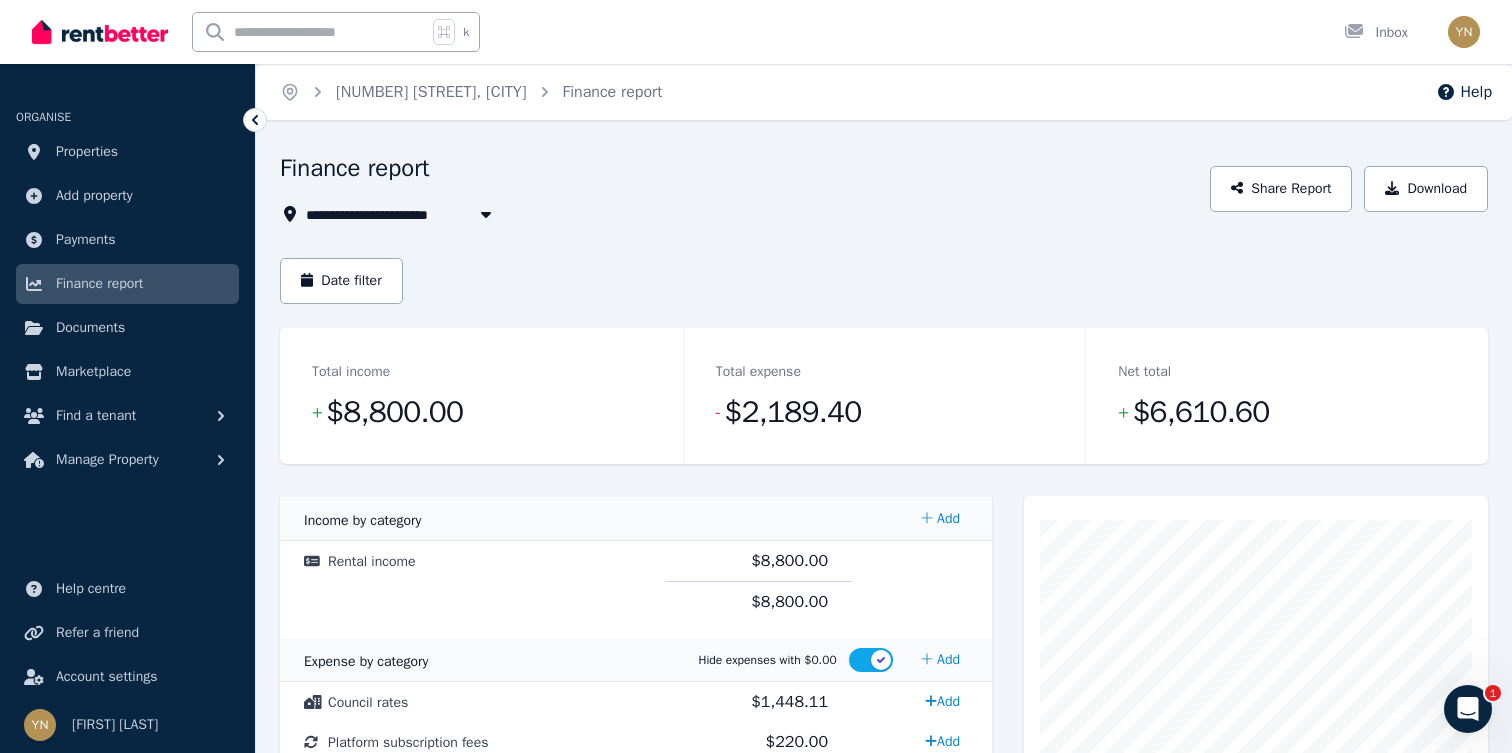 click at bounding box center (486, 214) 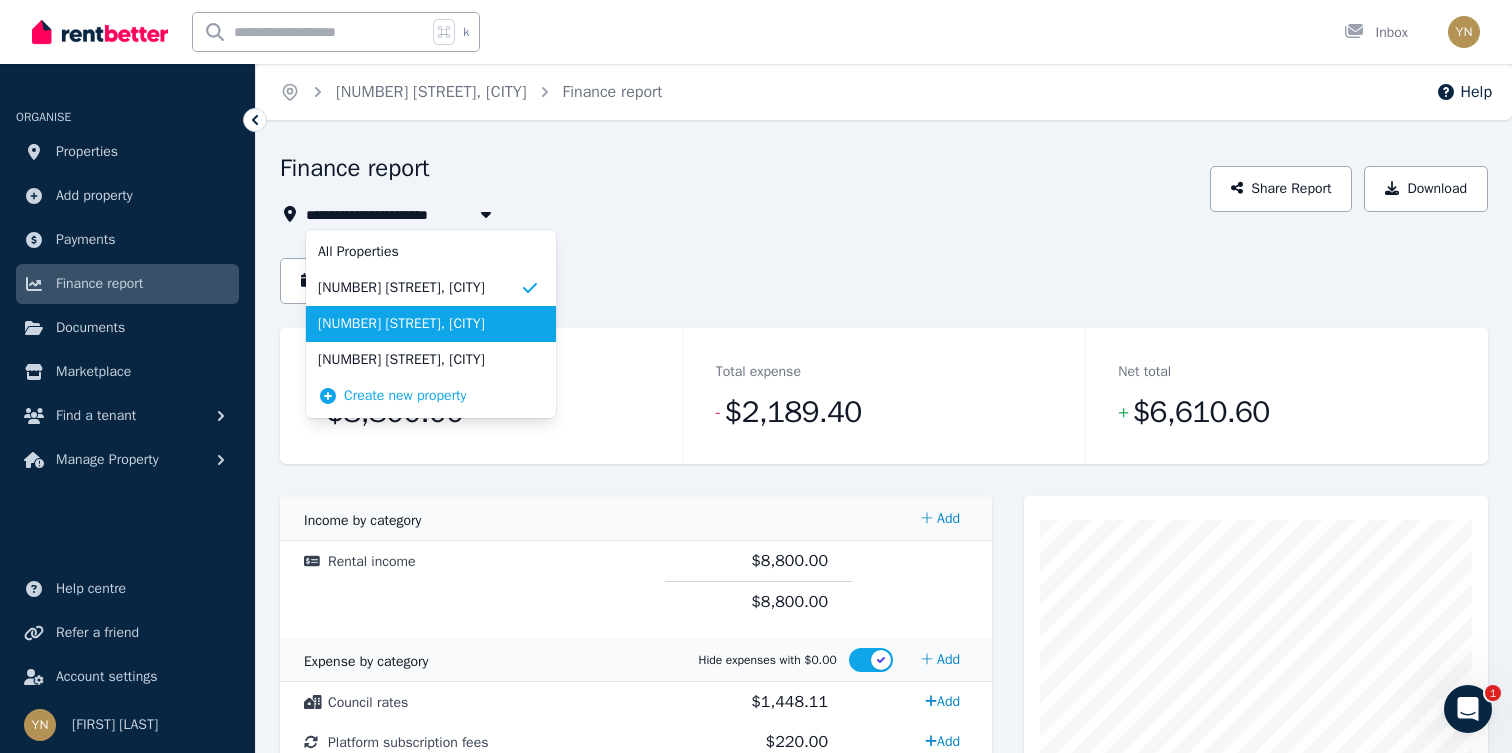 click on "[NUMBER] [STREET], [CITY]" at bounding box center [419, 324] 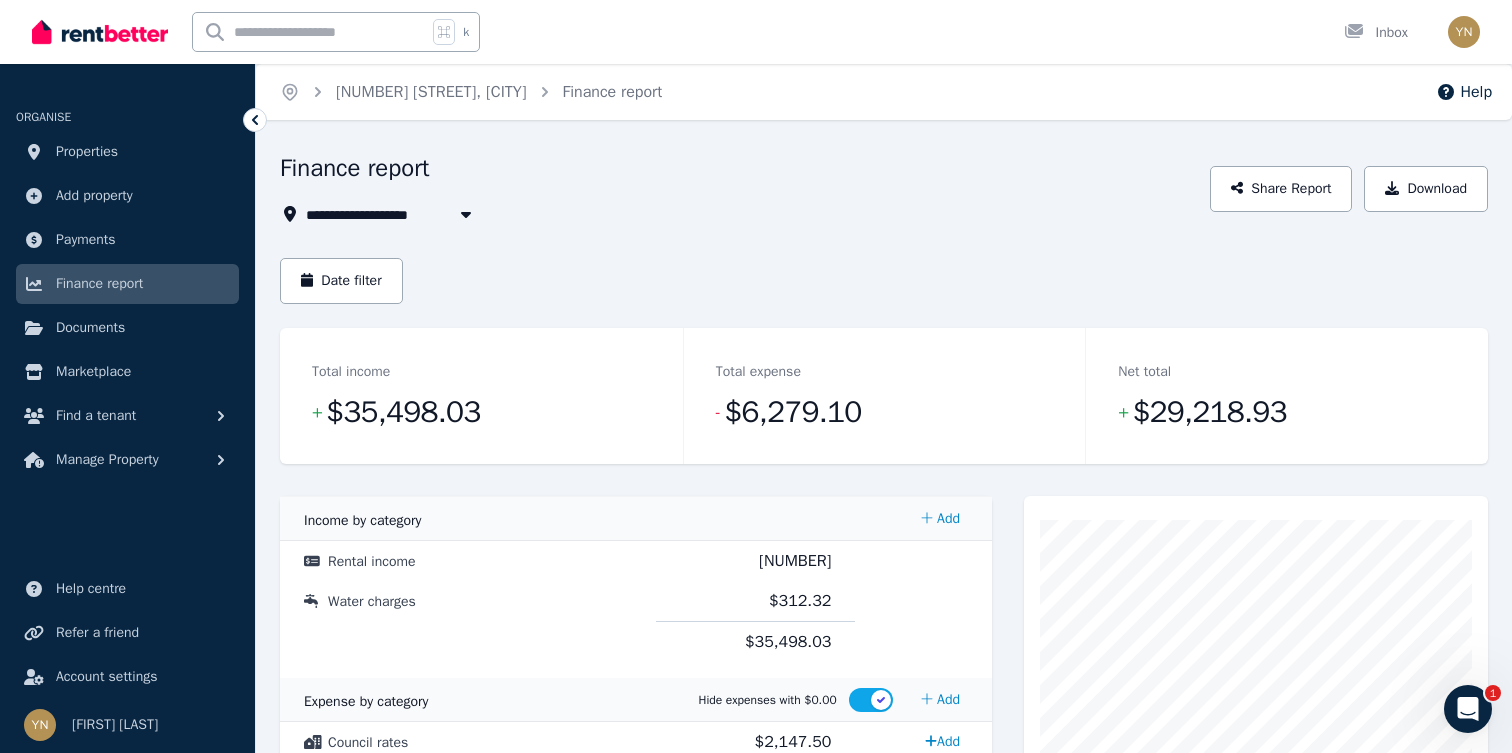 click on "[NUMBER] [STREET], [CITY]" at bounding box center [407, 214] 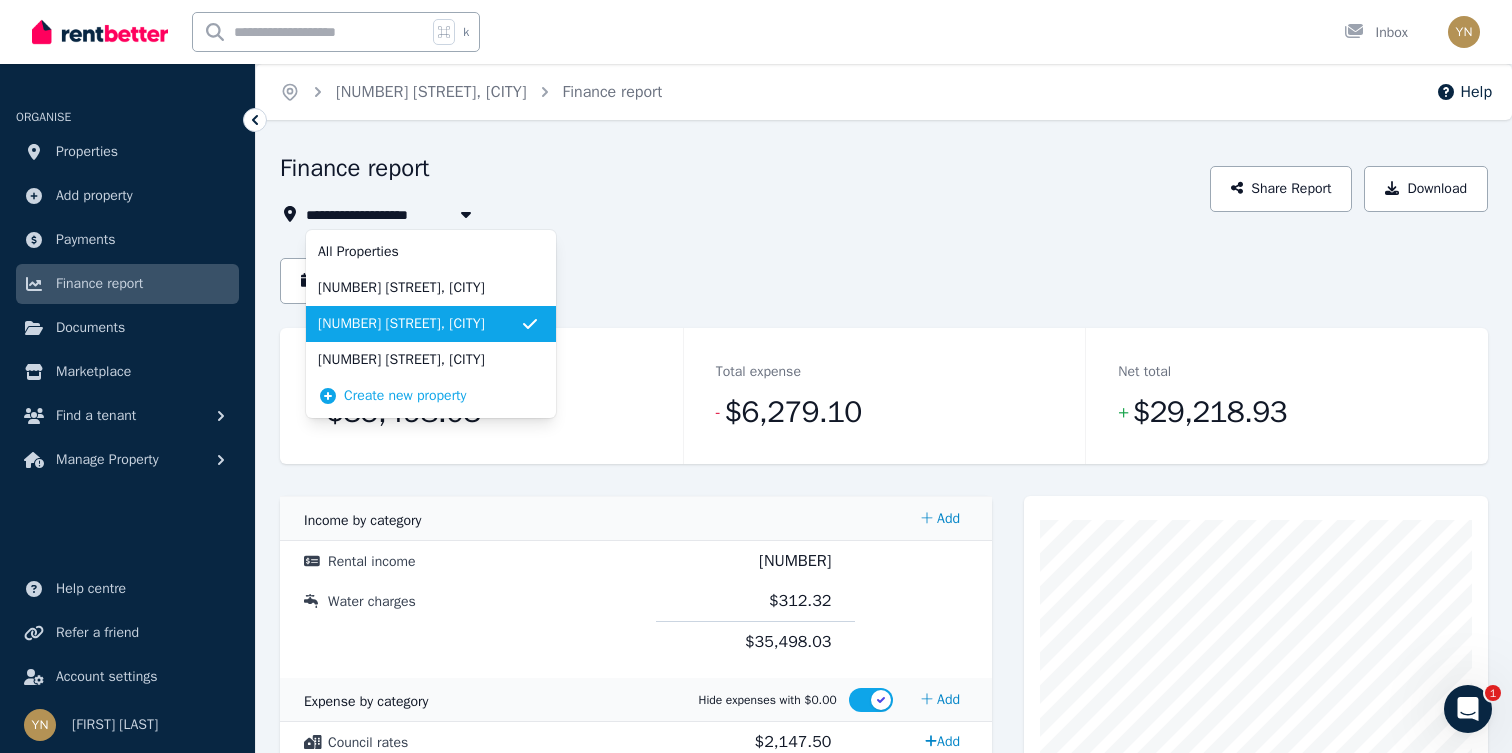 click on "**********" at bounding box center (739, 214) 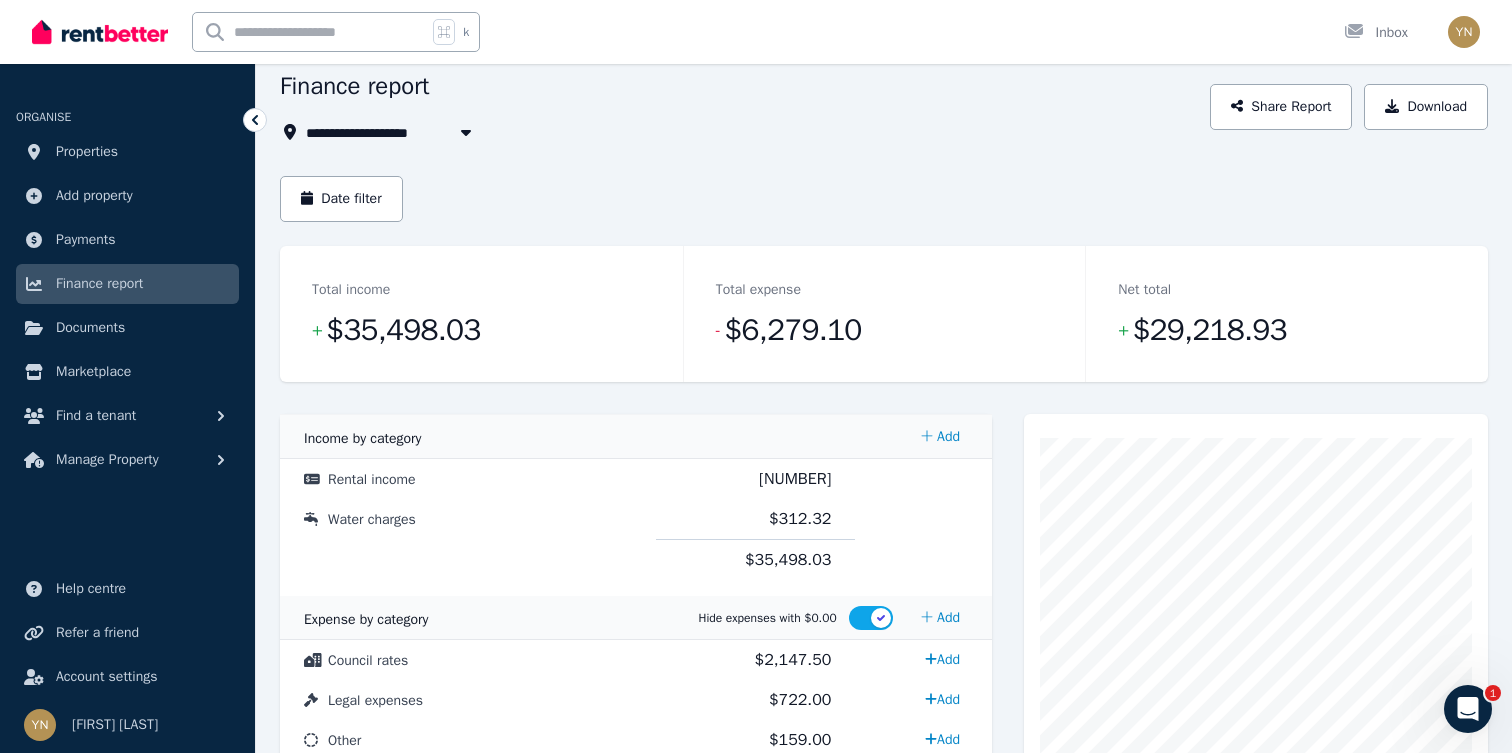scroll, scrollTop: 81, scrollLeft: 0, axis: vertical 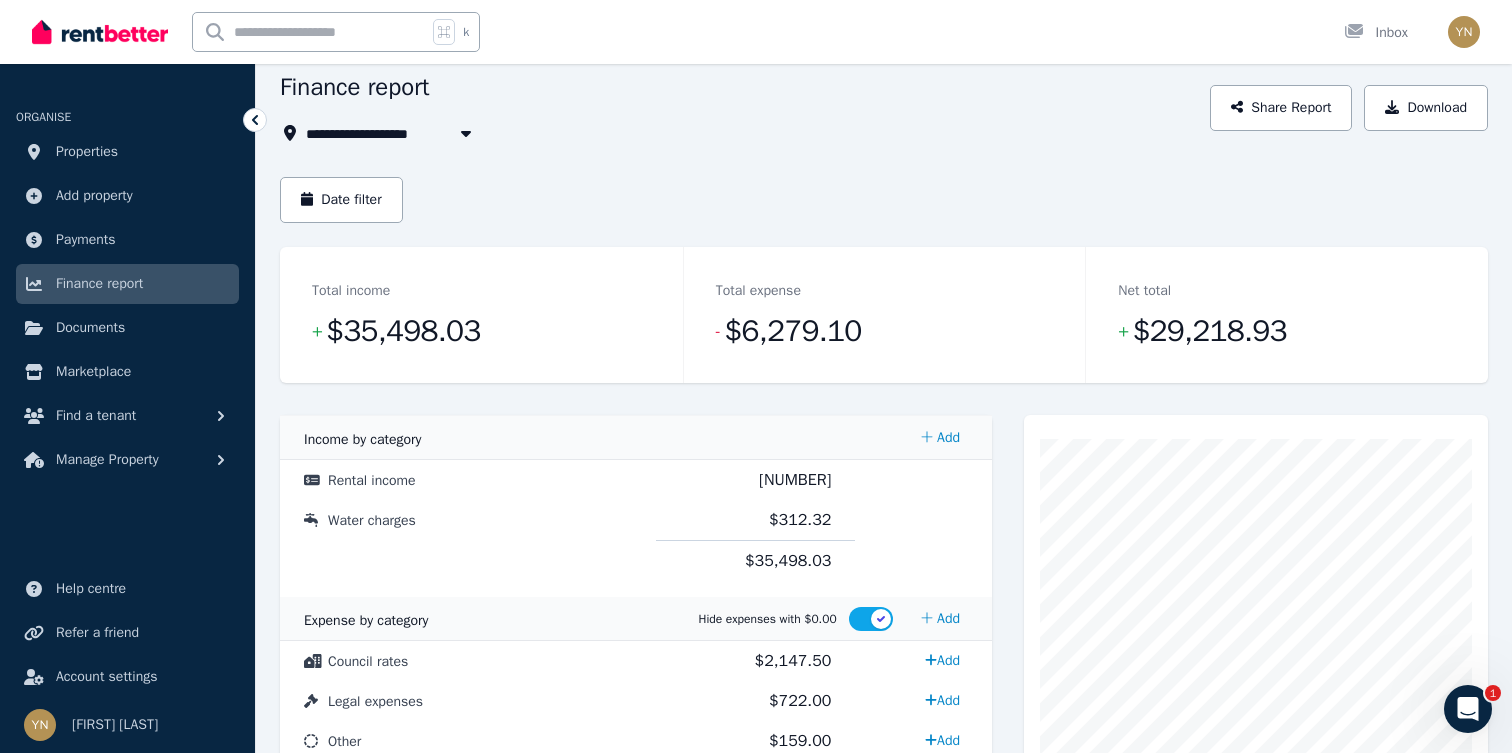 click on "**********" at bounding box center (884, 532) 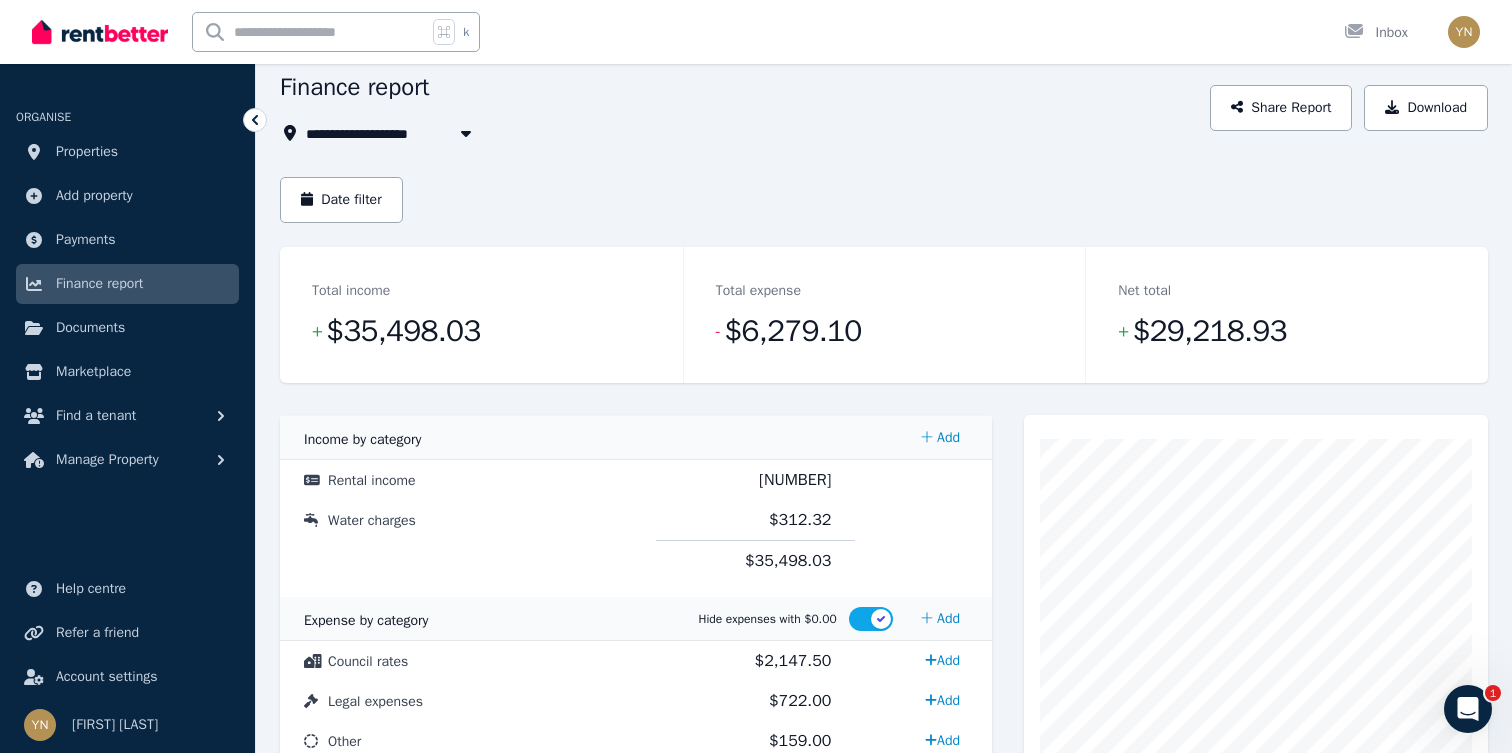 click at bounding box center [466, 133] 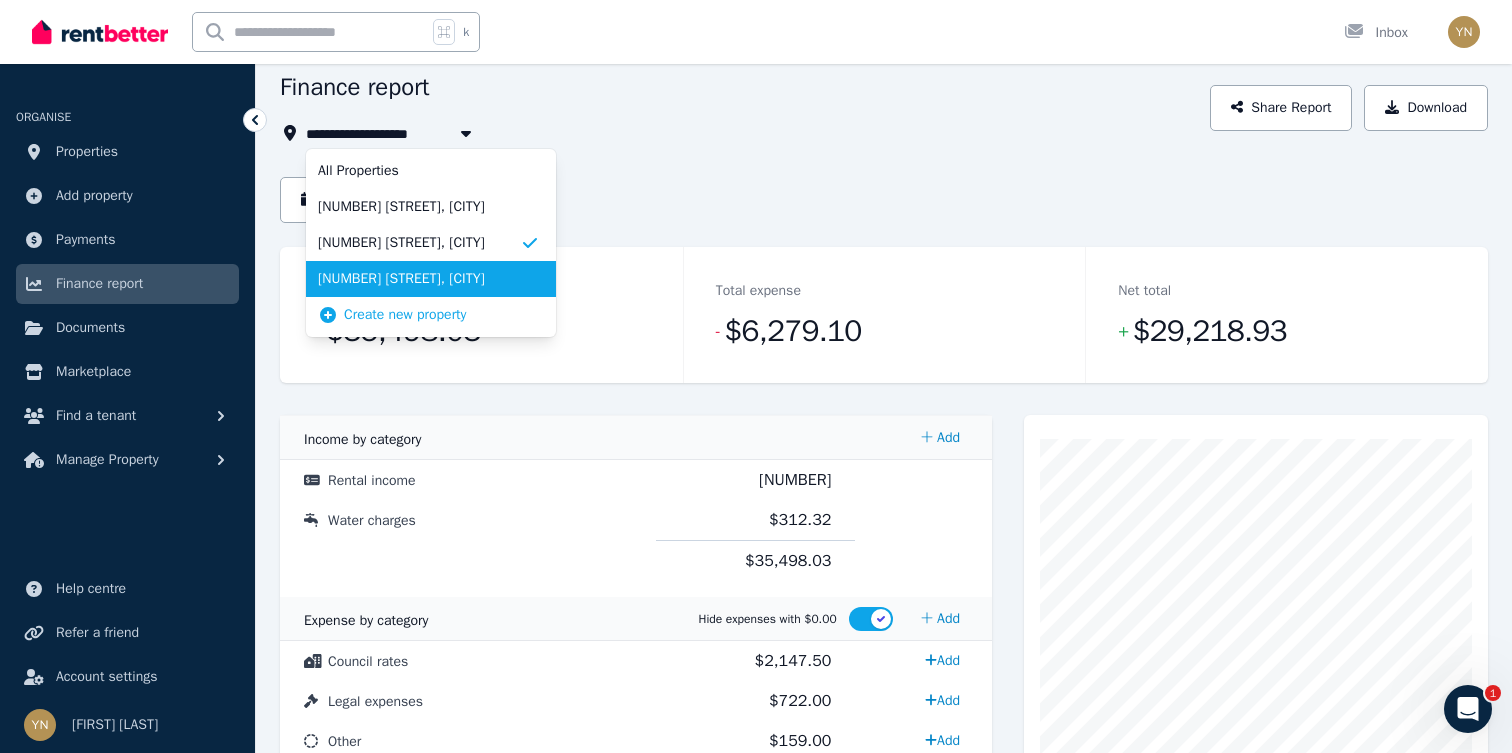 click on "[NUMBER] [STREET], [CITY]" at bounding box center [431, 279] 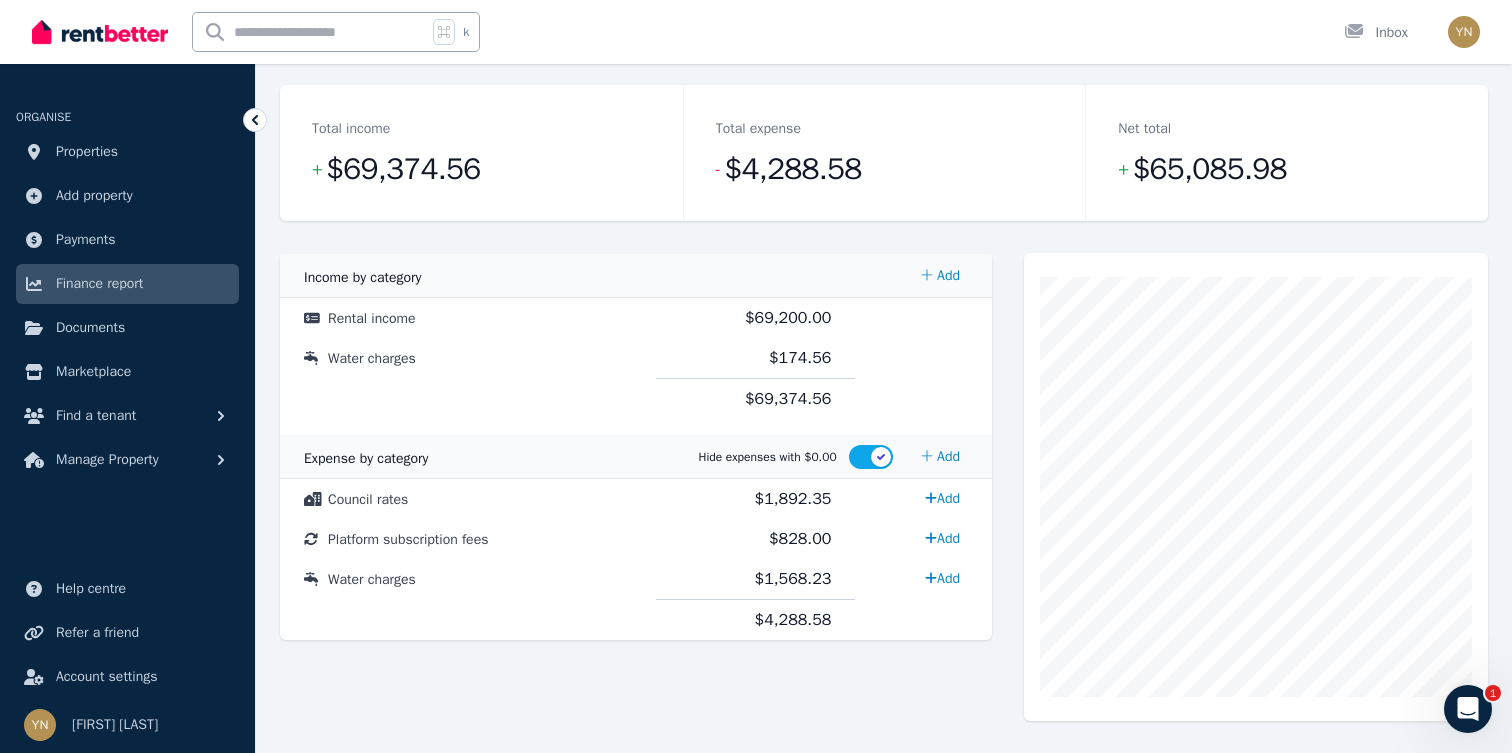 scroll, scrollTop: 248, scrollLeft: 0, axis: vertical 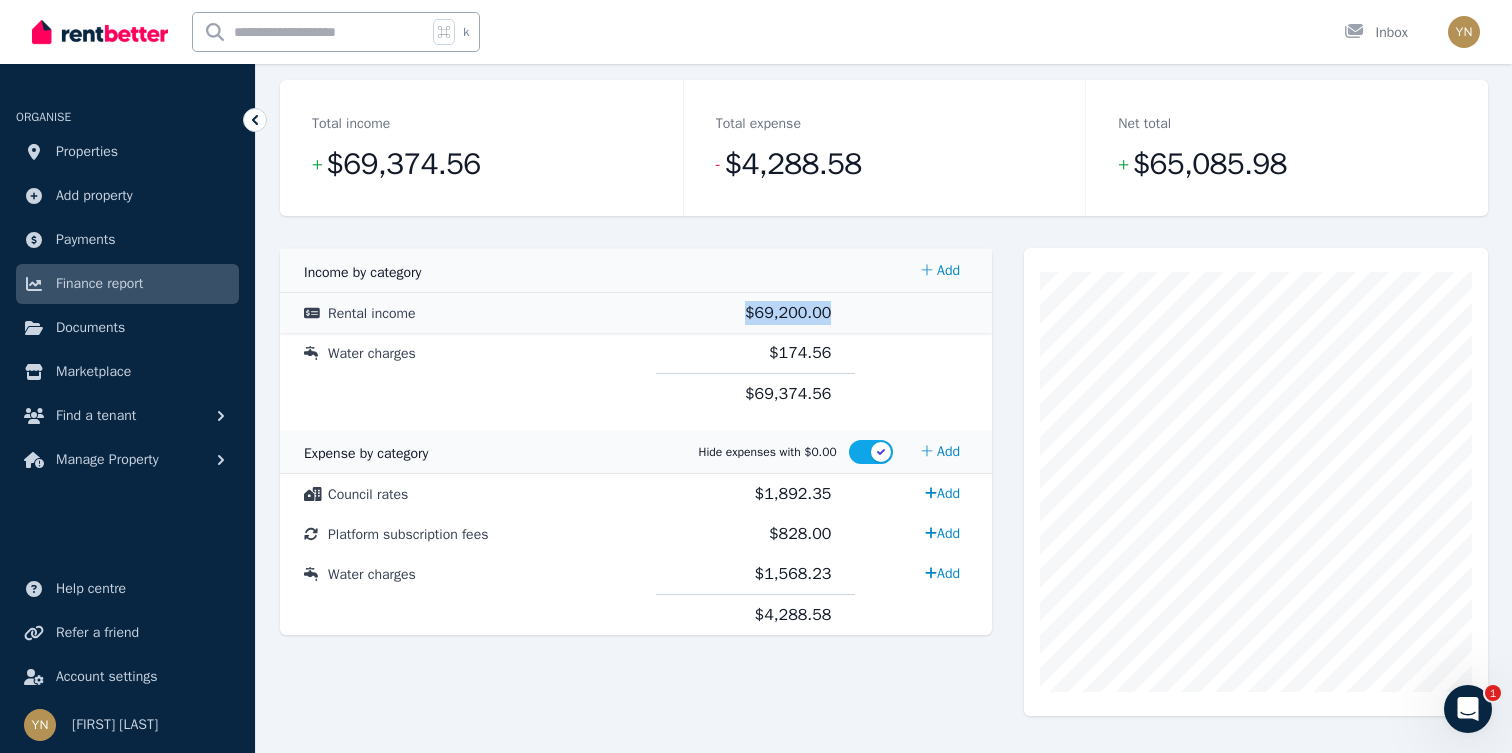 drag, startPoint x: 842, startPoint y: 320, endPoint x: 723, endPoint y: 317, distance: 119.03781 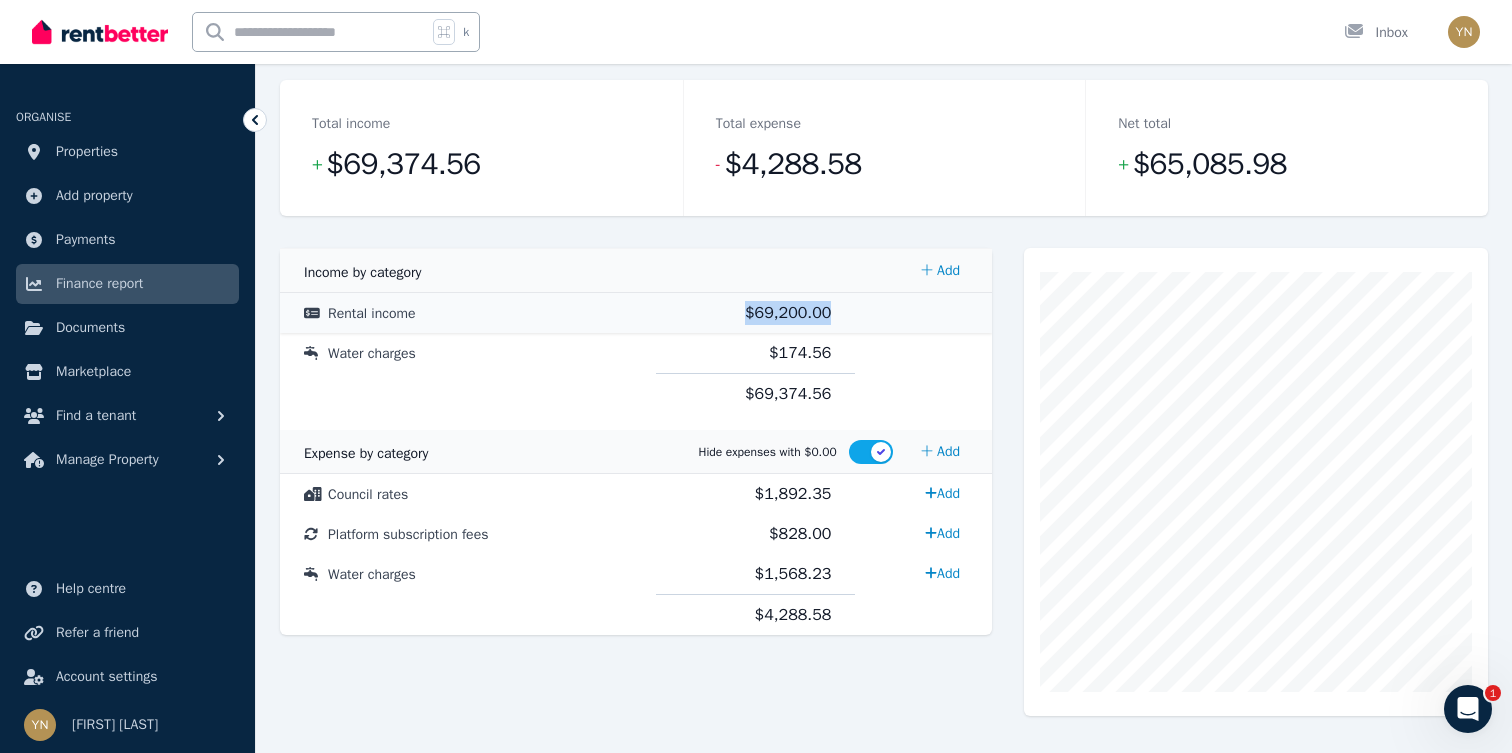 click on "$69,200.00" at bounding box center [756, 313] 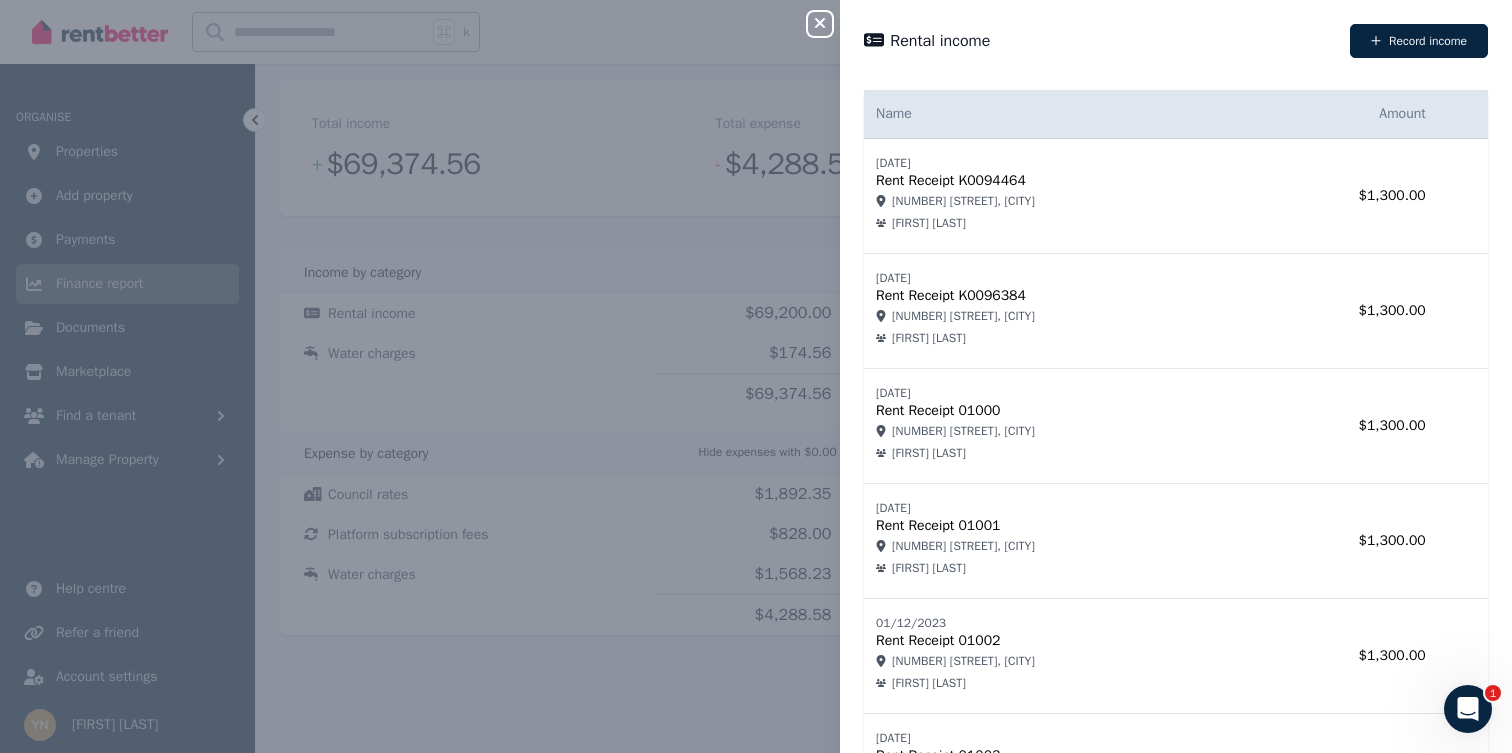 click on "Close panel Rental income Record income Name Amount [DATE] Rent Receipt [NUMBER] [NUMBER] [STREET], [CITY] [FIRST] [LAST] $[NUMBER] [DATE] Rent Receipt [NUMBER] [NUMBER] [STREET], [CITY] [FIRST] [LAST] $[NUMBER] [DATE] Rent Receipt [NUMBER] [NUMBER] [STREET], [CITY] [FIRST] [LAST] $[NUMBER] [DATE] Rent Receipt [NUMBER] [NUMBER] [STREET], [CITY] [FIRST] [LAST] $[NUMBER] [DATE] Rent Receipt [NUMBER] [NUMBER] [STREET], [CITY] [FIRST] [LAST] $[NUMBER] [DATE] Rent Receipt [NUMBER] [NUMBER] [STREET], [CITY] [FIRST] [LAST] $[NUMBER] [DATE] Rent Receipt [NUMBER] [NUMBER] [STREET], [CITY] [FIRST] [LAST] $[NUMBER] [DATE] Rent Receipt [NUMBER] [NUMBER] [STREET], [CITY] [FIRST] [LAST] $[NUMBER] [DATE] Rent Receipt [NUMBER] [NUMBER] [STREET], [CITY] [FIRST] [LAST] $[NUMBER] [DATE] Rent Receipt [NUMBER] [NUMBER] [STREET], [CITY] [FIRST] [LAST] $[NUMBER] [DATE] Rent Receipt [NUMBER] [NUMBER] [STREET], [CITY] [FIRST] [LAST] $[NUMBER] [DATE] Rent Receipt [NUMBER] [NUMBER] [STREET], [CITY] [FIRST] [LAST] $[NUMBER]" at bounding box center (756, 376) 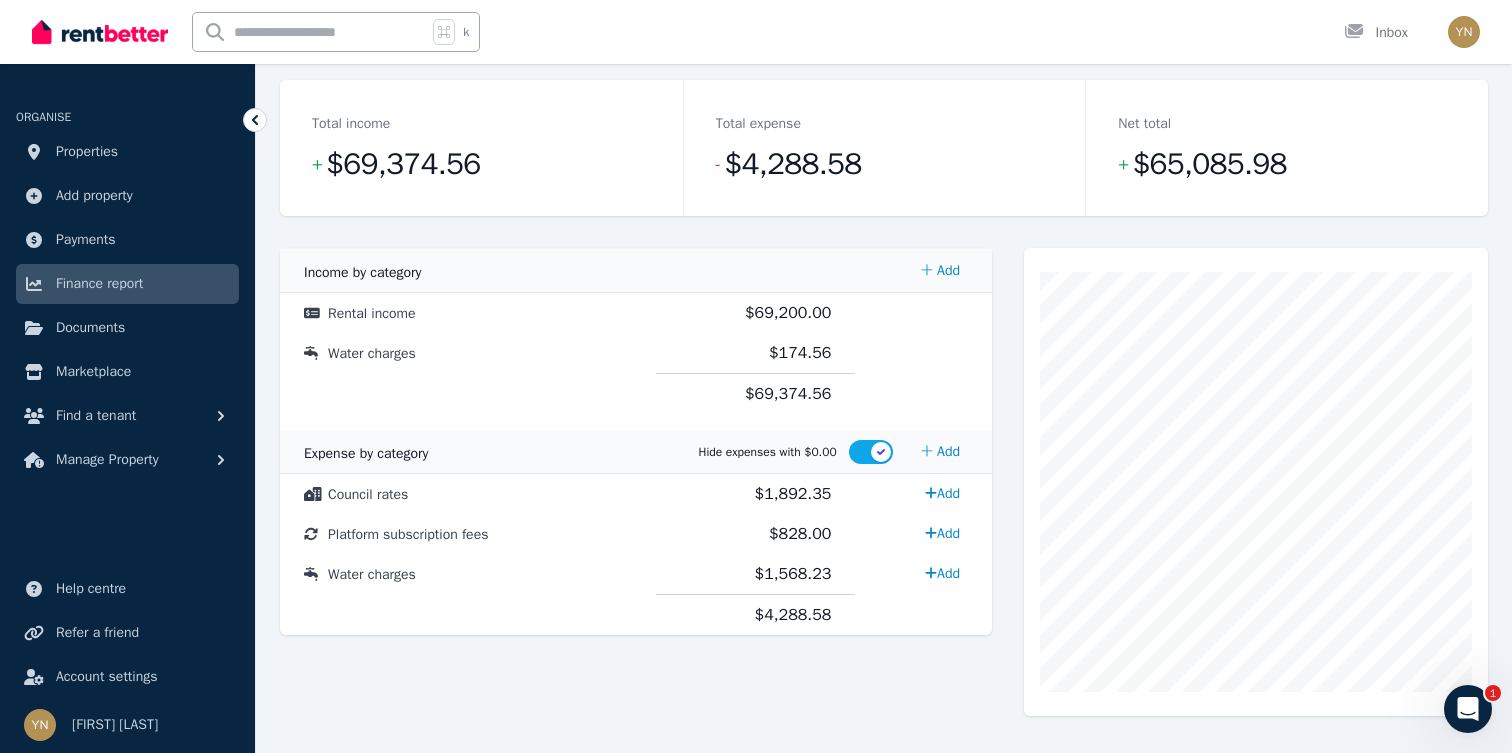 scroll, scrollTop: 0, scrollLeft: 0, axis: both 